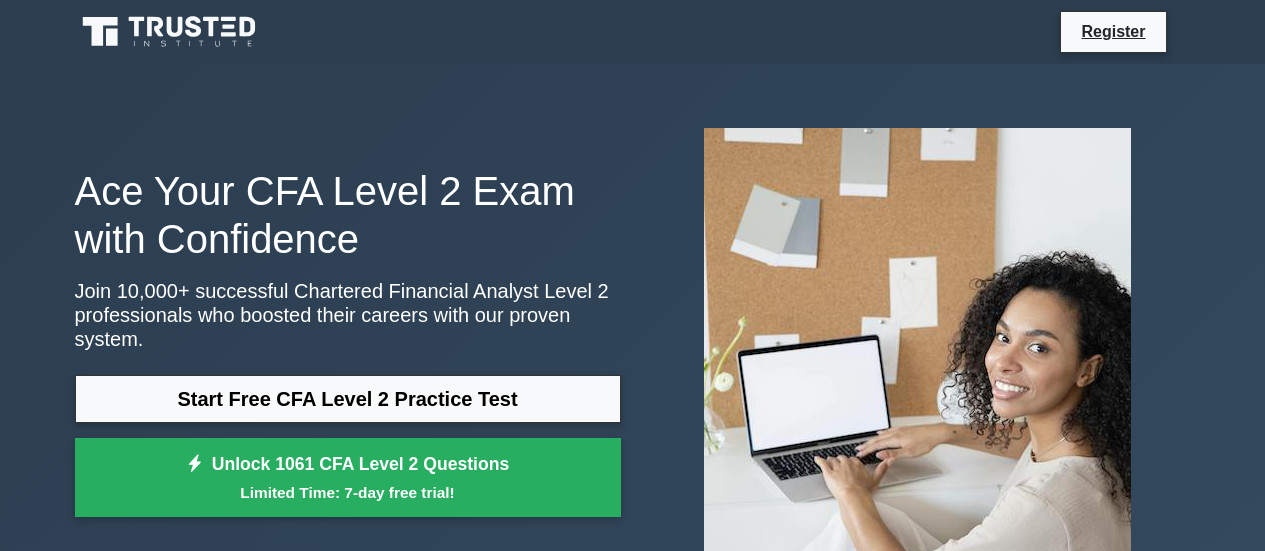 scroll, scrollTop: 0, scrollLeft: 0, axis: both 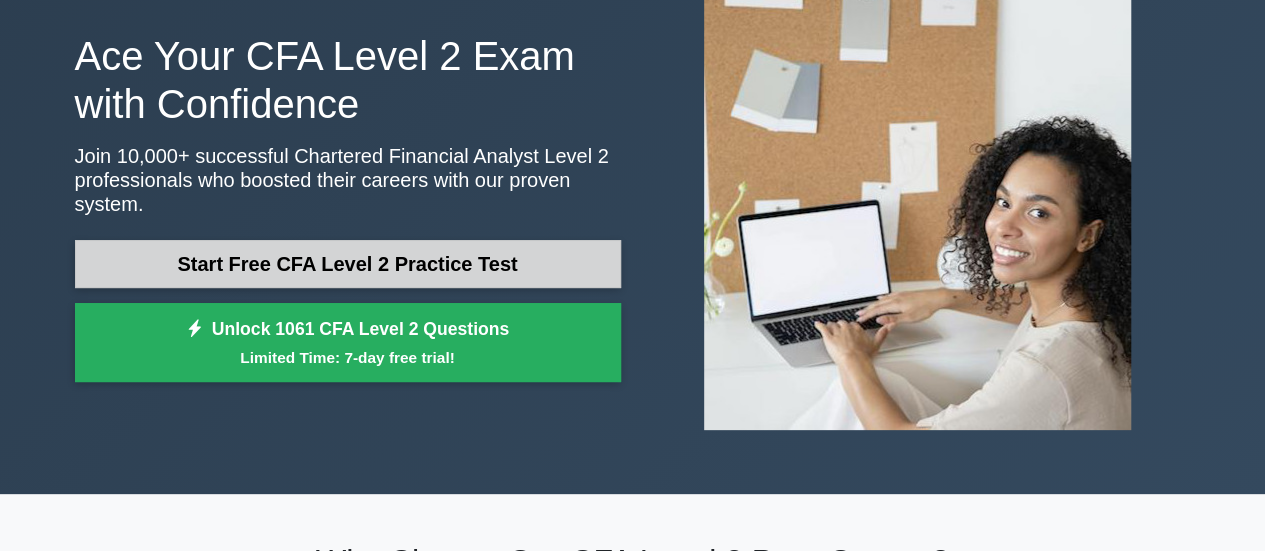 click on "Start Free CFA Level 2 Practice Test" at bounding box center [348, 264] 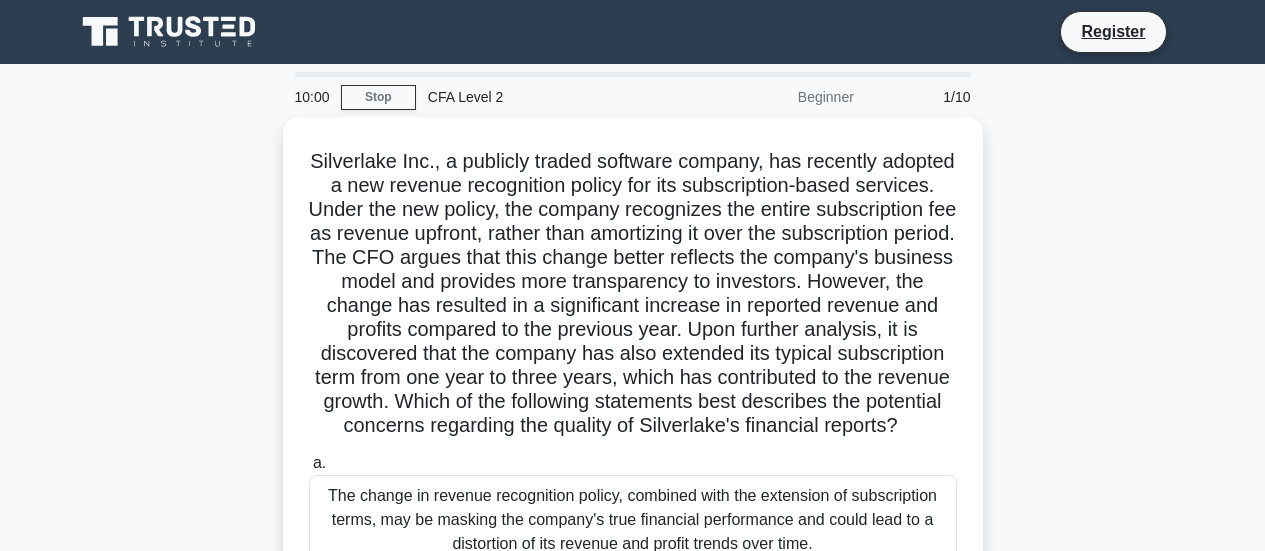 scroll, scrollTop: 0, scrollLeft: 0, axis: both 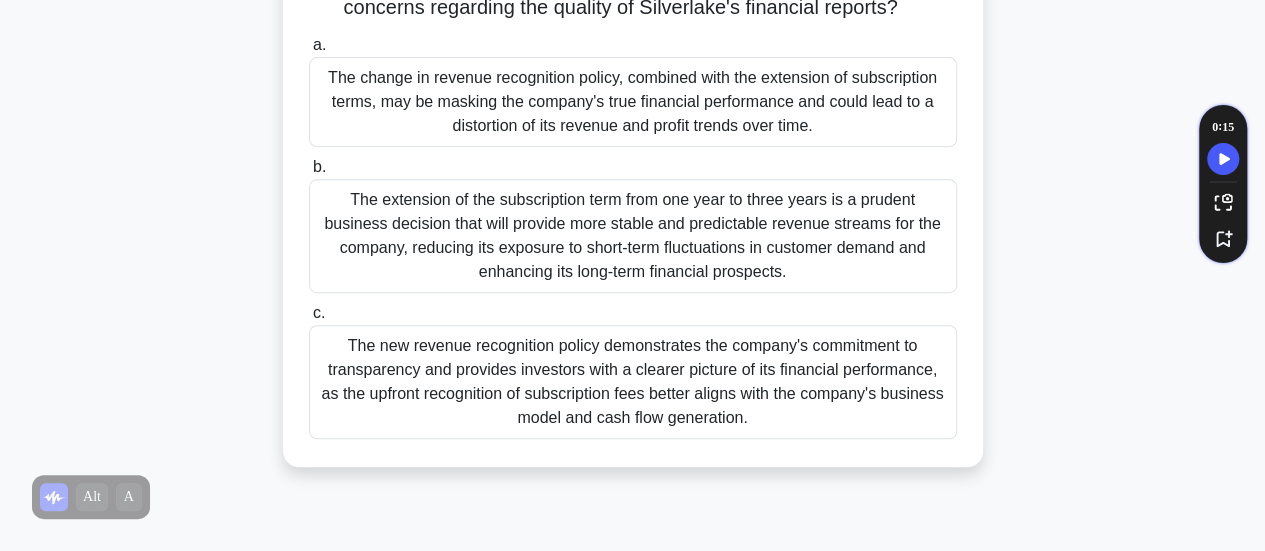 click on "The change in revenue recognition policy, combined with the extension of subscription terms, may be masking the company's true financial performance and could lead to a distortion of its revenue and profit trends over time." at bounding box center (633, 102) 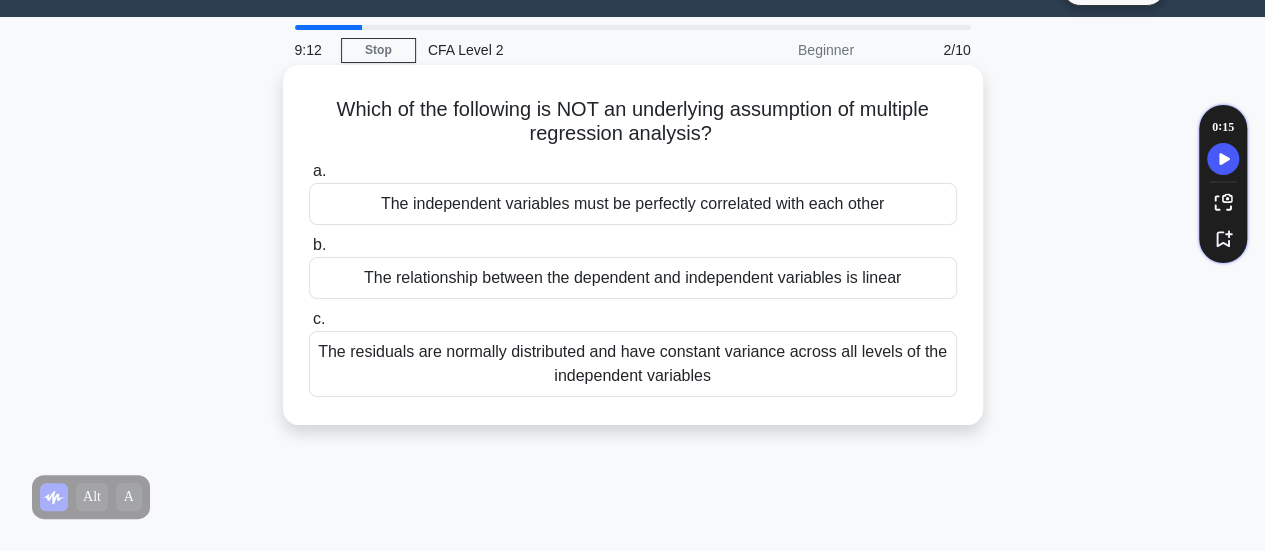scroll, scrollTop: 0, scrollLeft: 0, axis: both 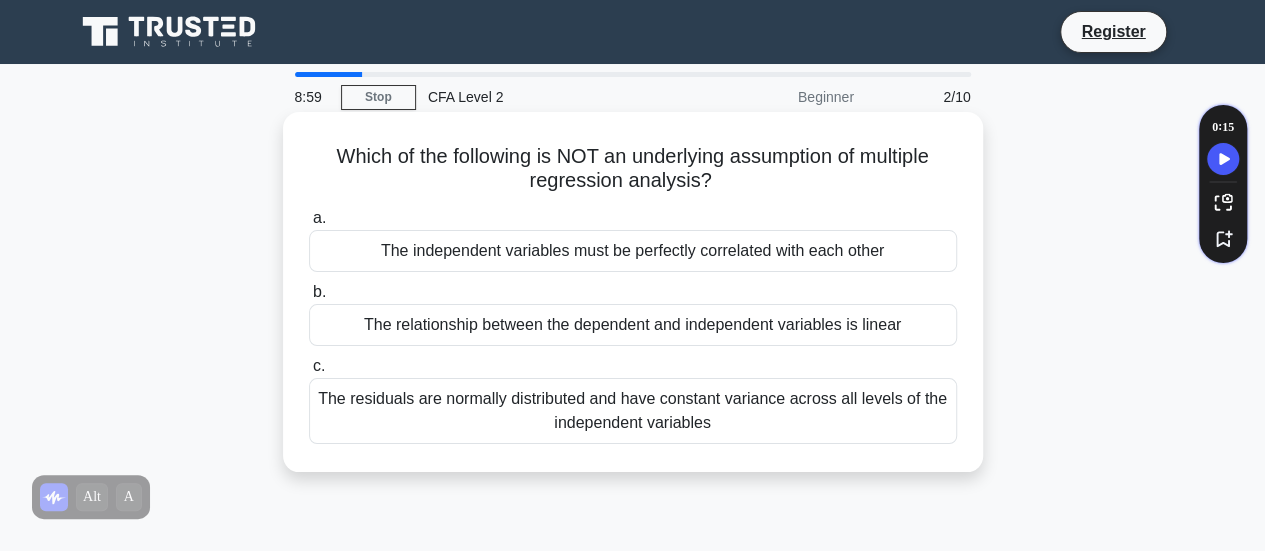 click on "The independent variables must be perfectly correlated with each other" at bounding box center (633, 251) 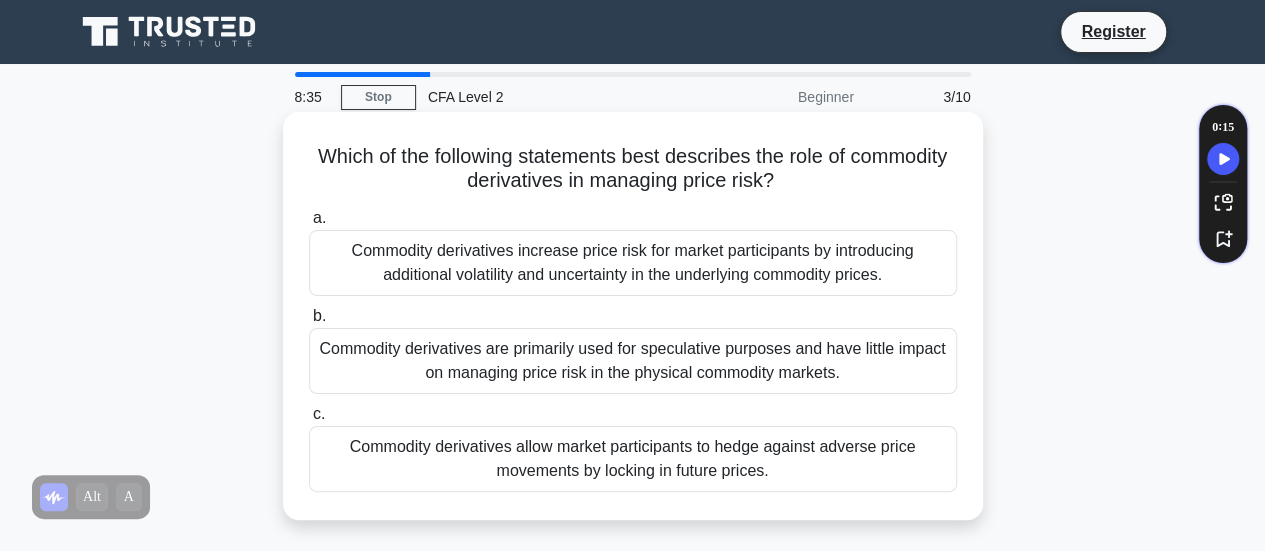 click on "Commodity derivatives allow market participants to hedge against adverse price movements by locking in future prices." at bounding box center (633, 459) 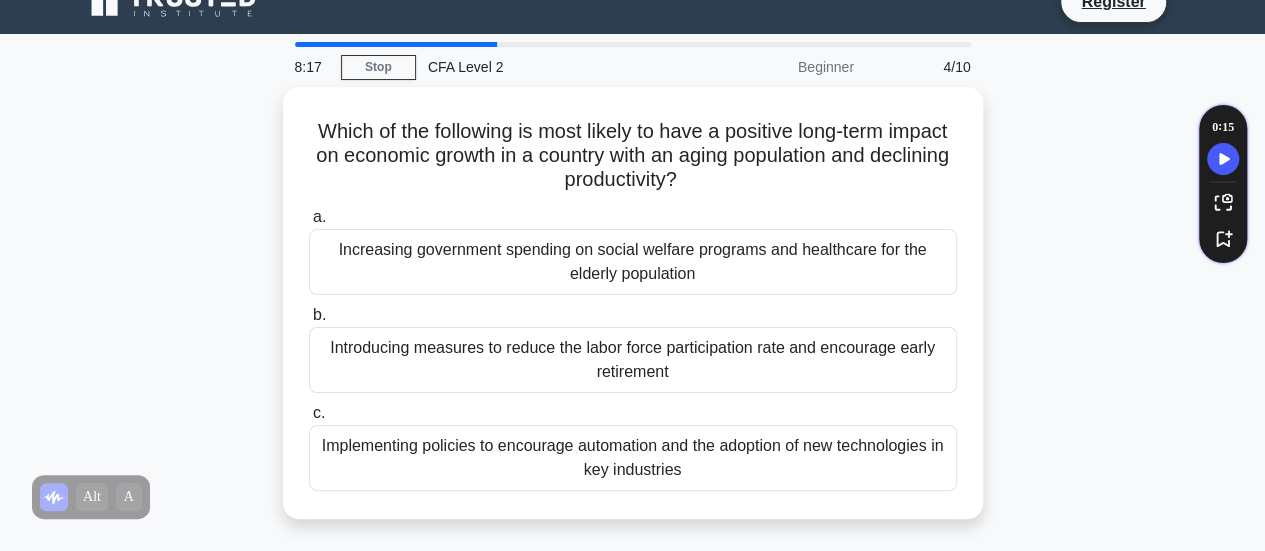 scroll, scrollTop: 35, scrollLeft: 0, axis: vertical 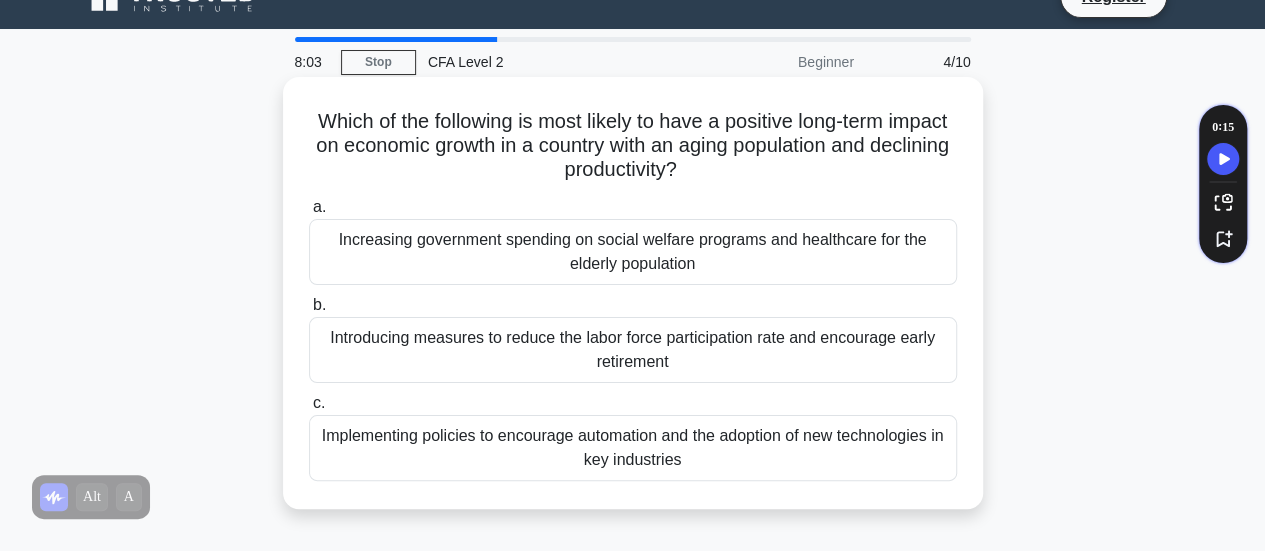 click on "Implementing policies to encourage automation and the adoption of new technologies in key industries" at bounding box center (633, 448) 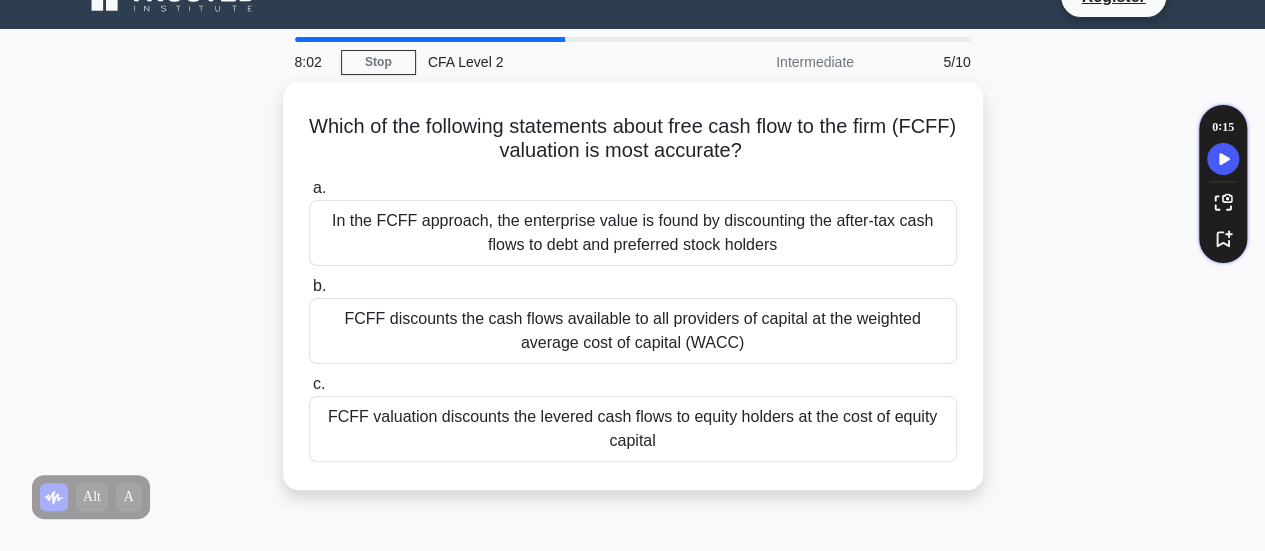 scroll, scrollTop: 0, scrollLeft: 0, axis: both 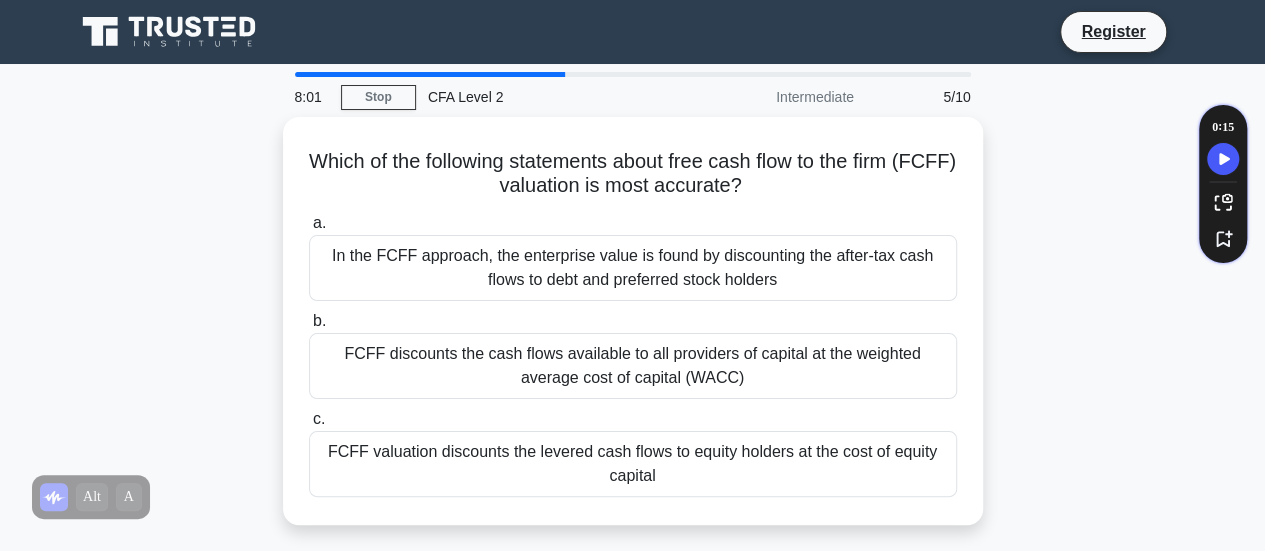 click on "FCFF valuation discounts the levered cash flows to equity holders at the cost of equity capital" at bounding box center [633, 464] 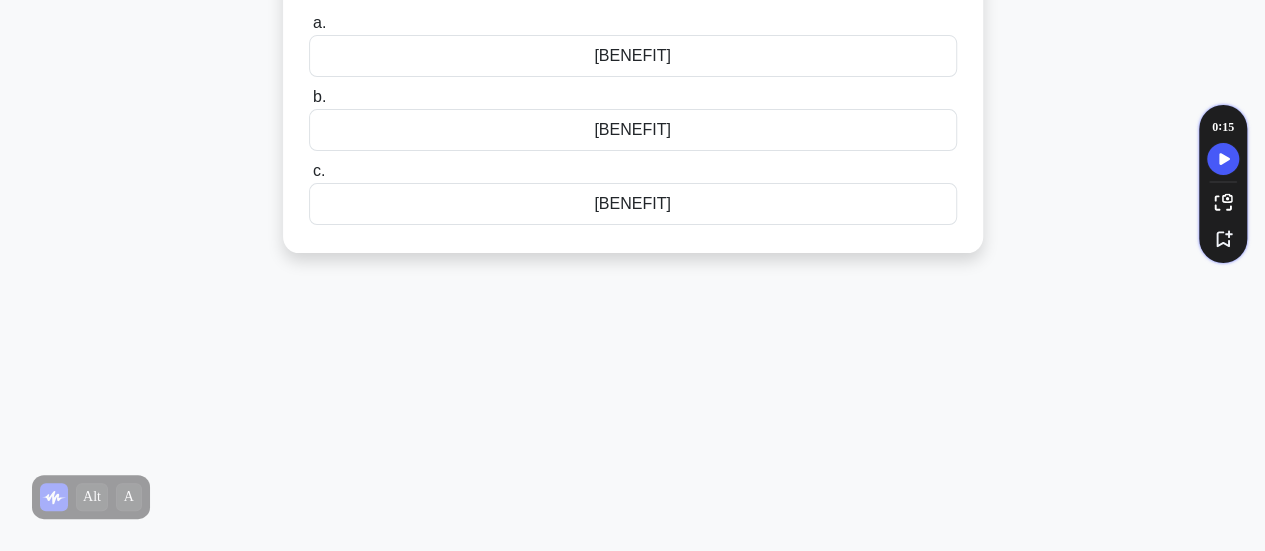 scroll, scrollTop: 0, scrollLeft: 0, axis: both 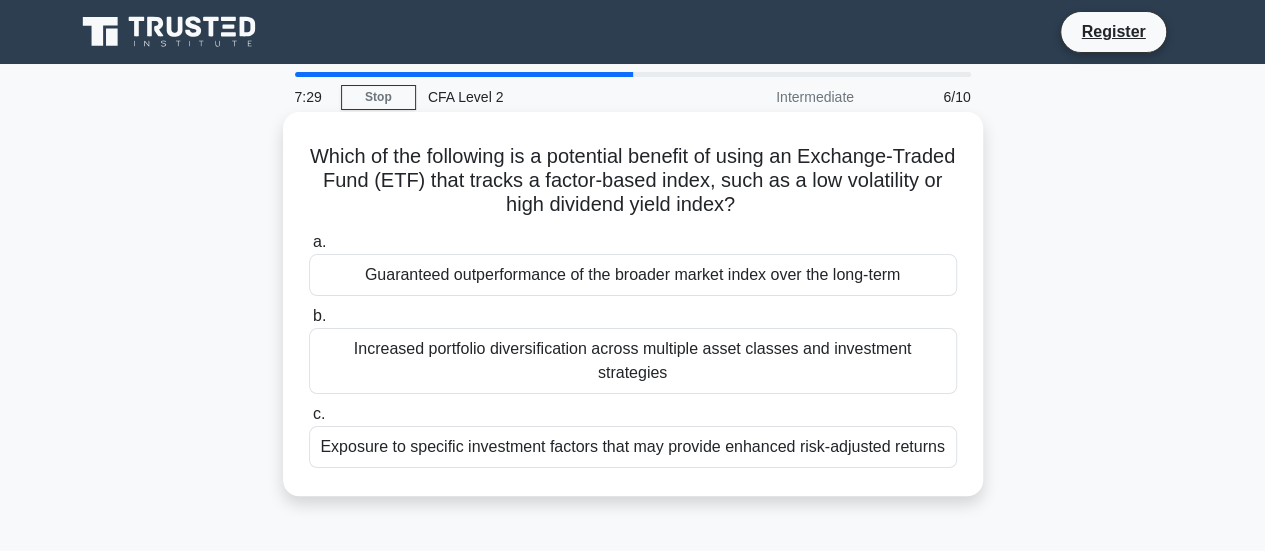 click on "Exposure to specific investment factors that may provide enhanced risk-adjusted returns" at bounding box center (633, 447) 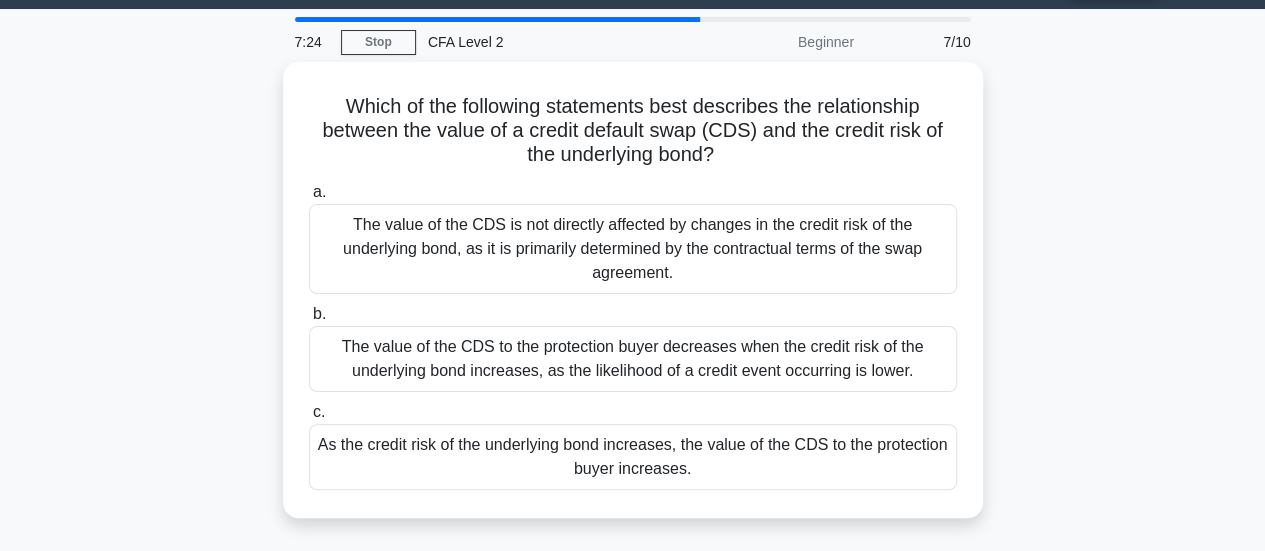 scroll, scrollTop: 58, scrollLeft: 0, axis: vertical 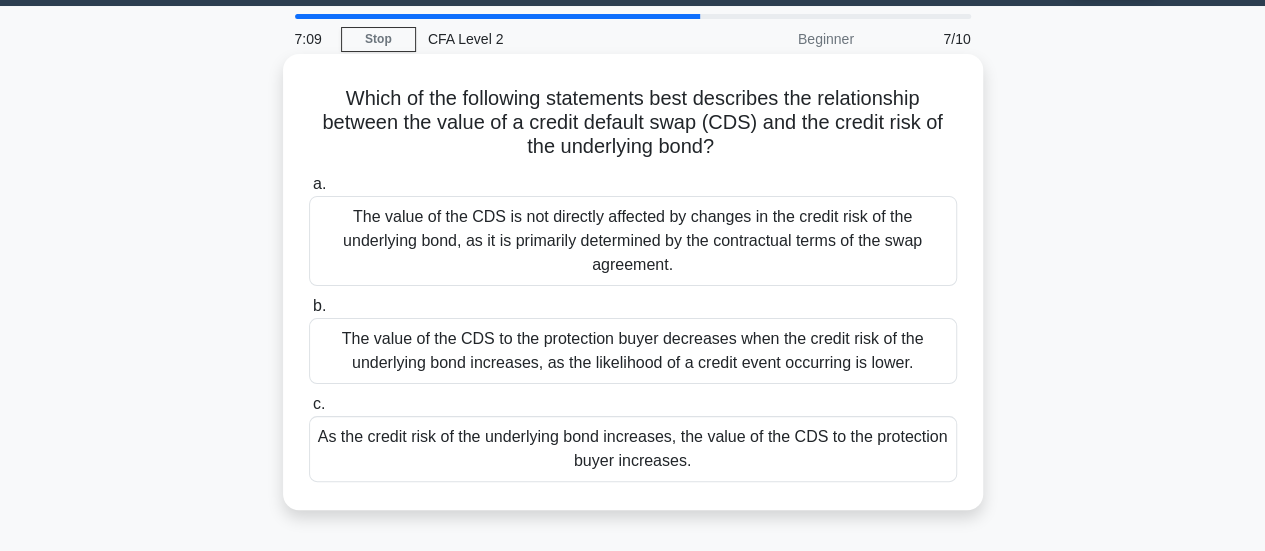 click on "The value of the CDS to the protection buyer decreases when the credit risk of the underlying bond increases, as the likelihood of a credit event occurring is lower." at bounding box center [633, 351] 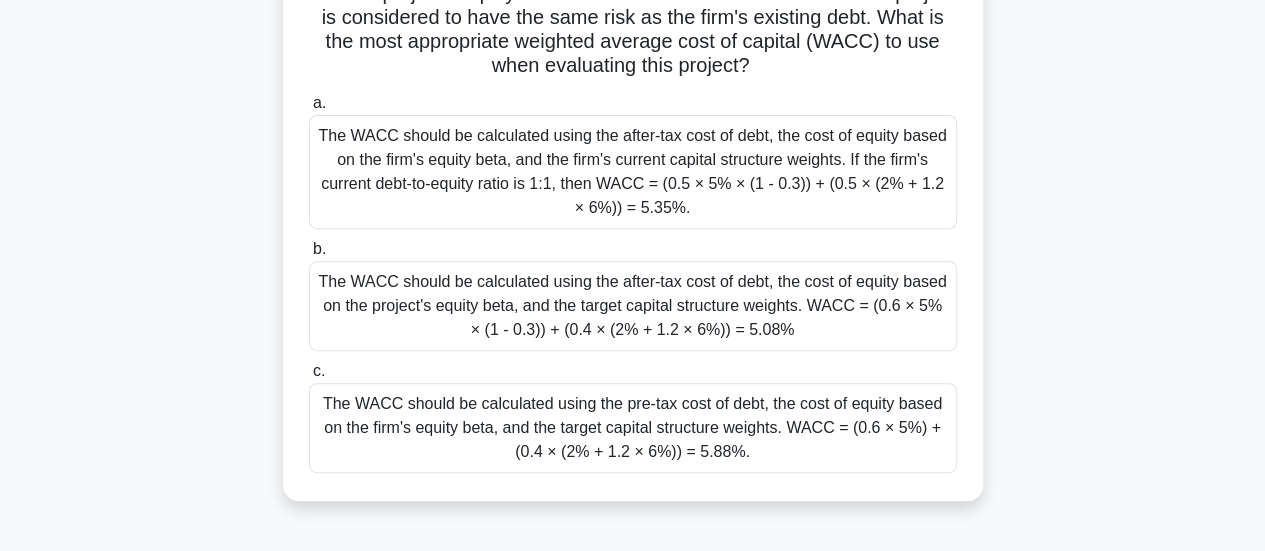 scroll, scrollTop: 247, scrollLeft: 0, axis: vertical 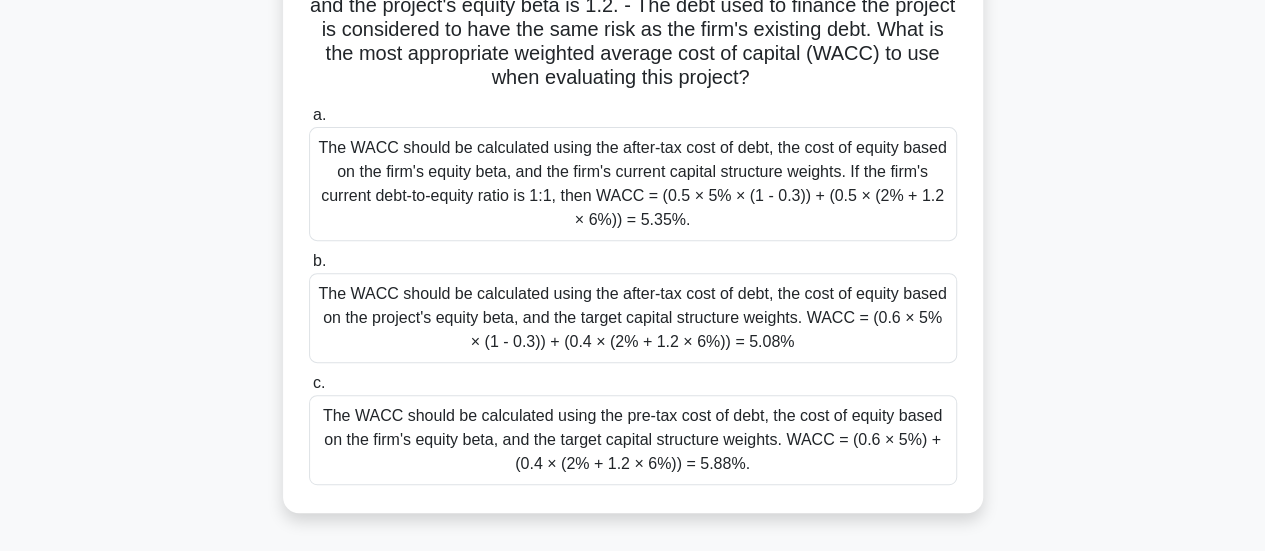 click on "The WACC should be calculated using the pre-tax cost of debt, the cost of equity based on the firm's equity beta, and the target capital structure weights. WACC = (0.6 × 5%) + (0.4 × (2% + 1.2 × 6%)) = 5.88%." at bounding box center [633, 440] 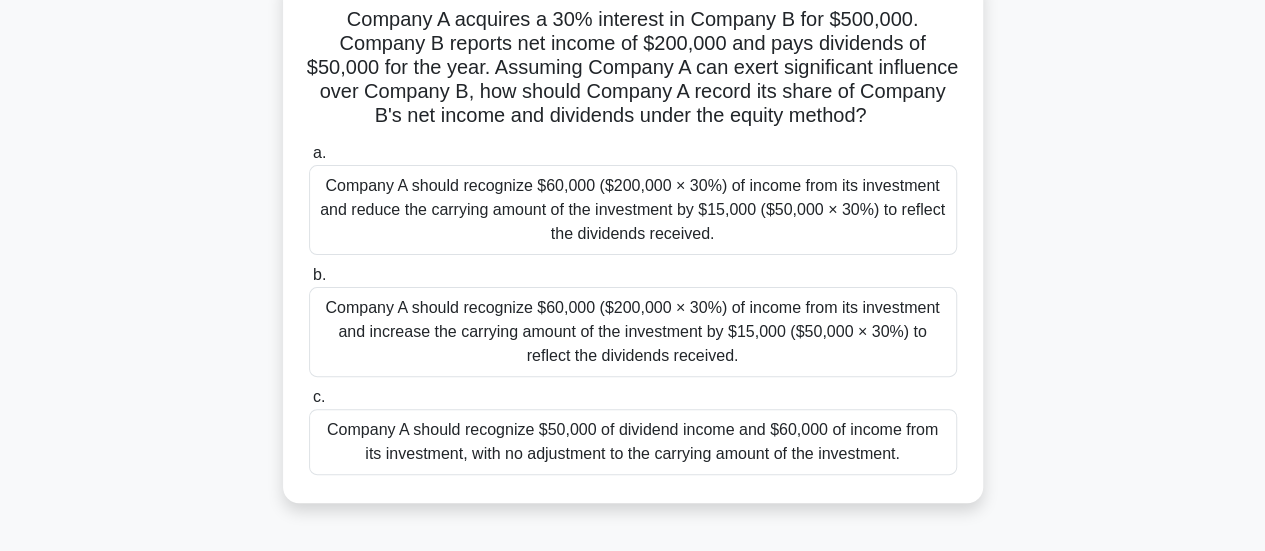 scroll, scrollTop: 149, scrollLeft: 0, axis: vertical 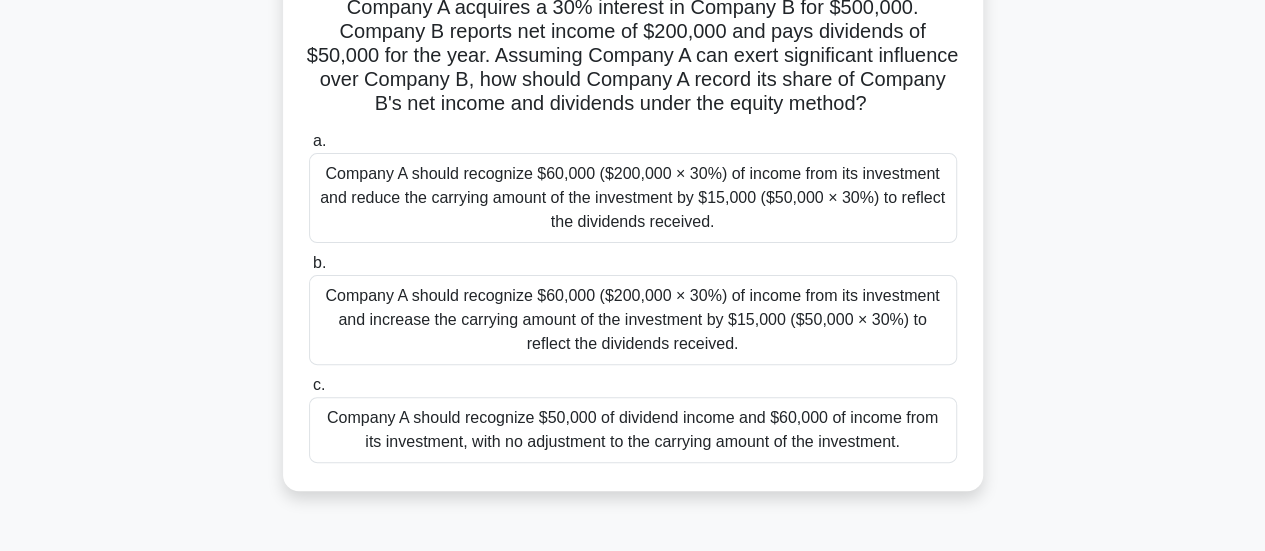 click on "Company A should recognize $60,000 ($200,000 × 30%) of income from its investment and increase the carrying amount of the investment by $15,000 ($50,000 × 30%) to reflect the dividends received." at bounding box center [633, 320] 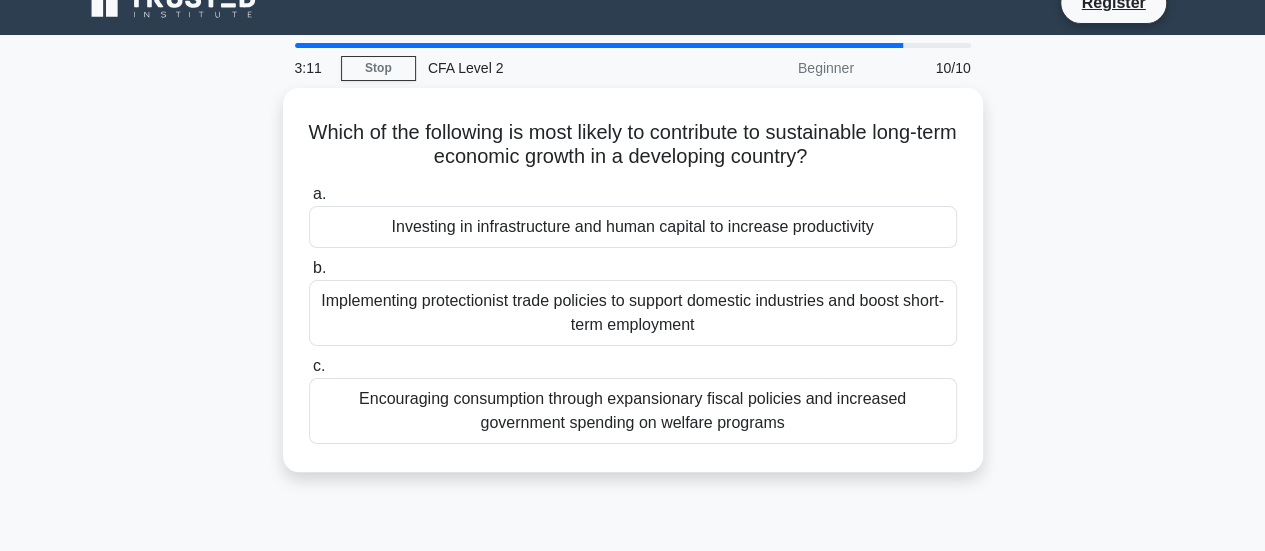 scroll, scrollTop: 30, scrollLeft: 0, axis: vertical 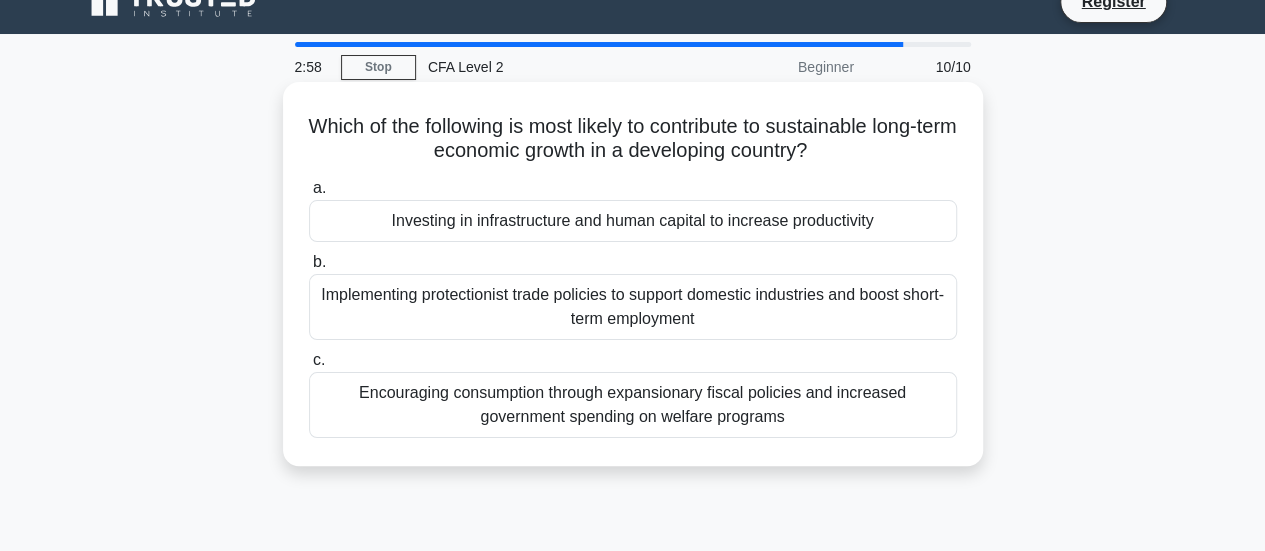 click on "Investing in infrastructure and human capital to increase productivity" at bounding box center [633, 221] 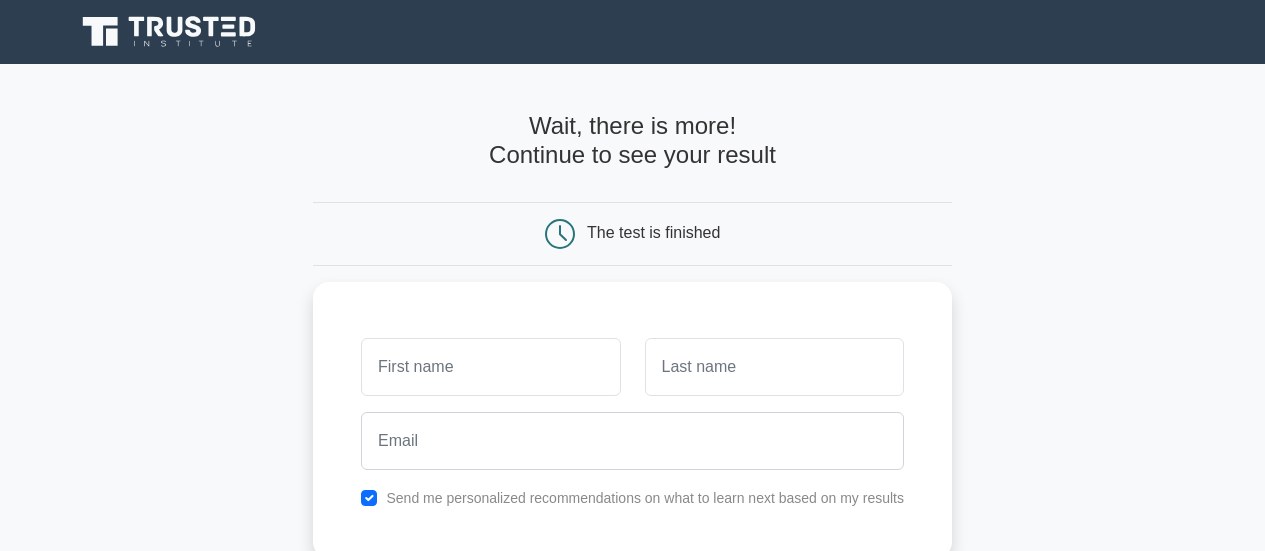 scroll, scrollTop: 54, scrollLeft: 0, axis: vertical 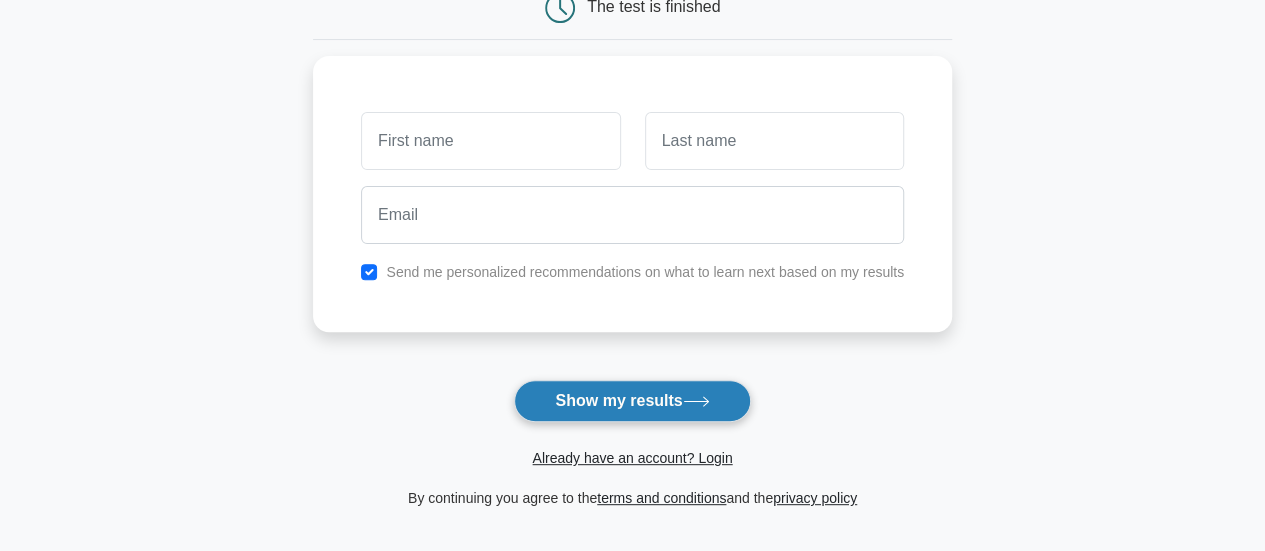 click on "Show my results" at bounding box center (632, 401) 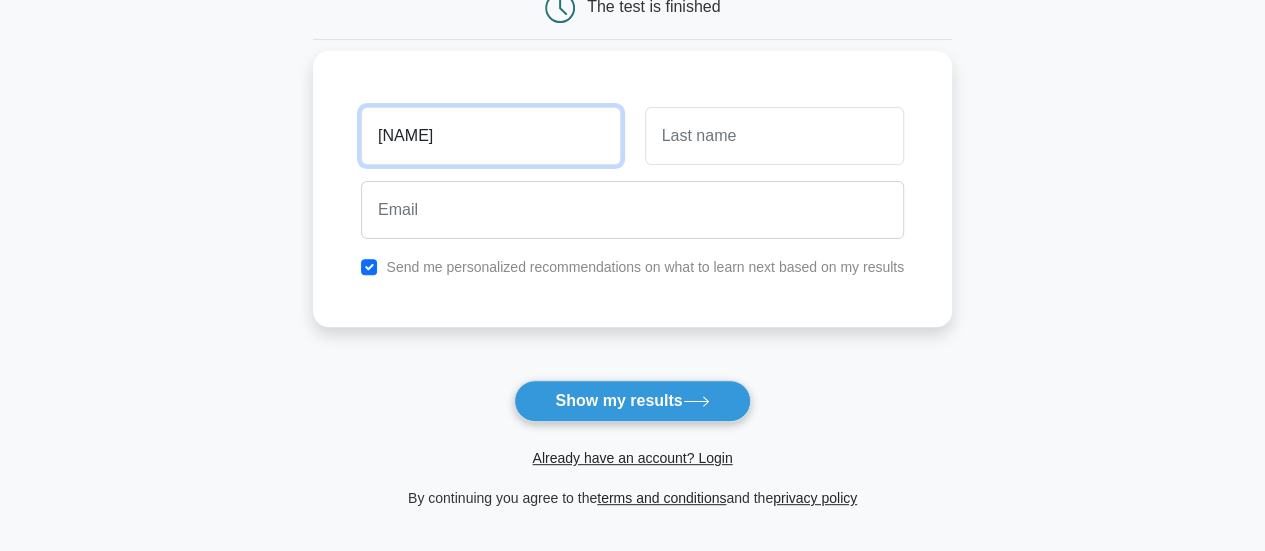 type on "sally" 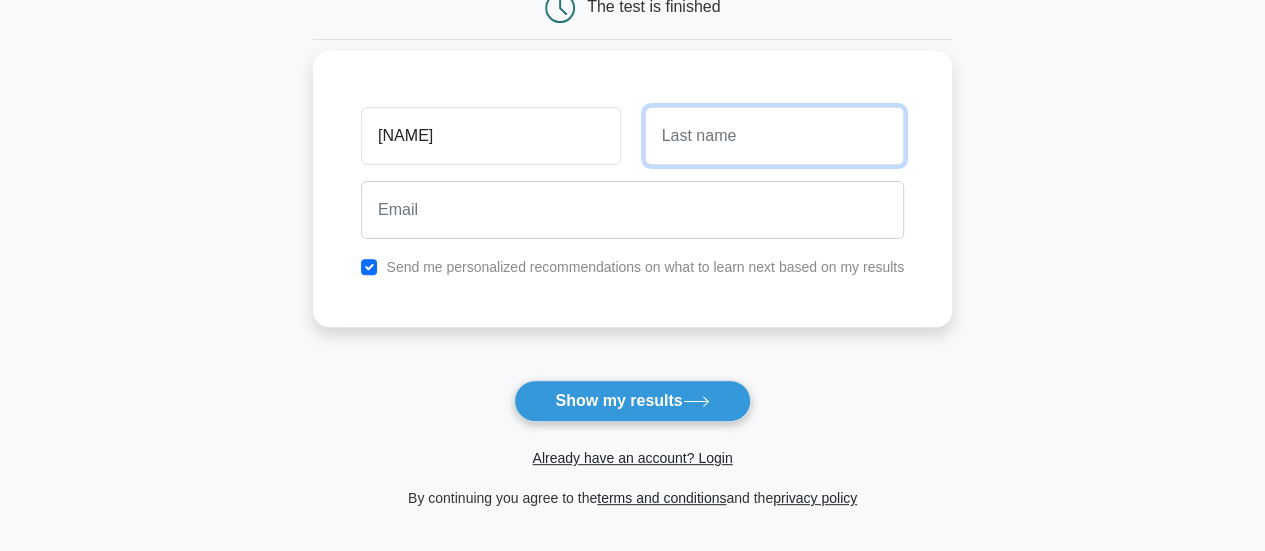click at bounding box center (774, 136) 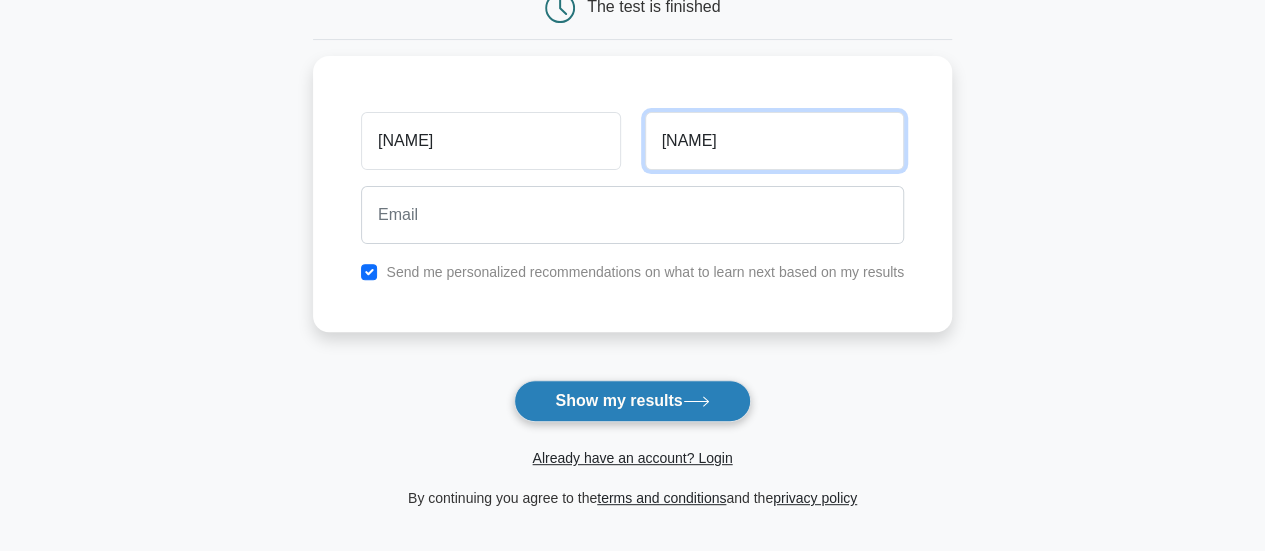 type on "rooney" 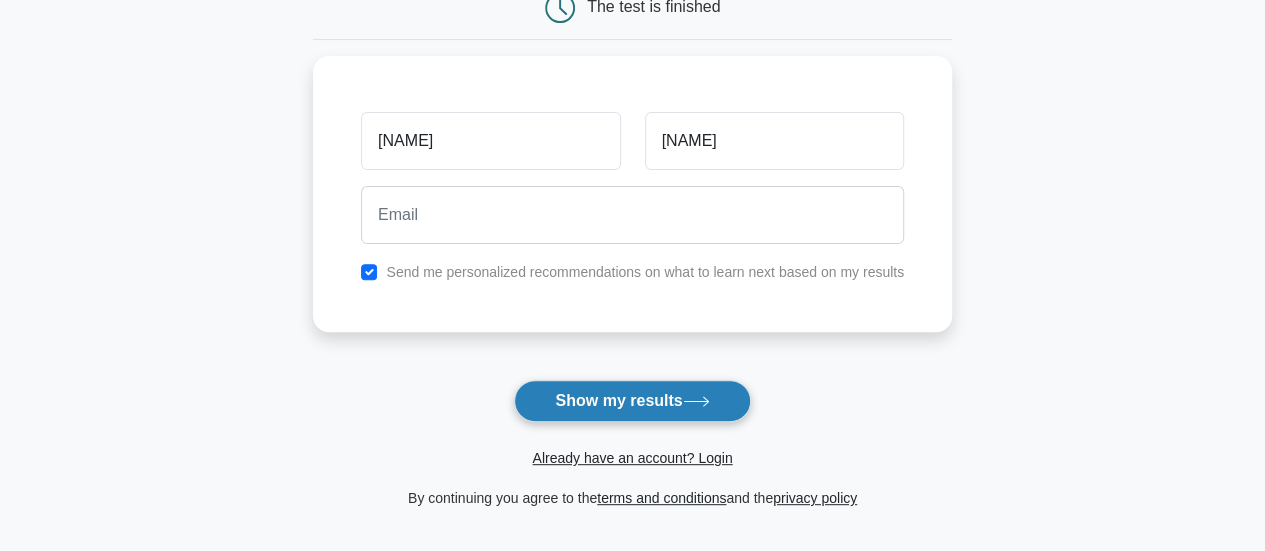 click on "Show my results" at bounding box center [632, 401] 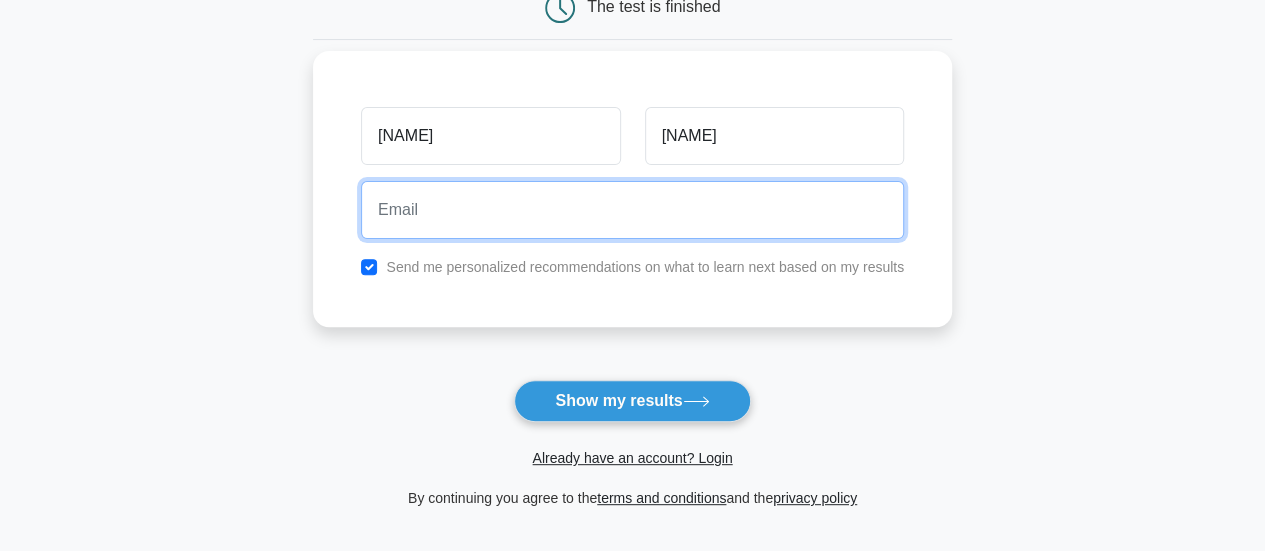 click at bounding box center [632, 210] 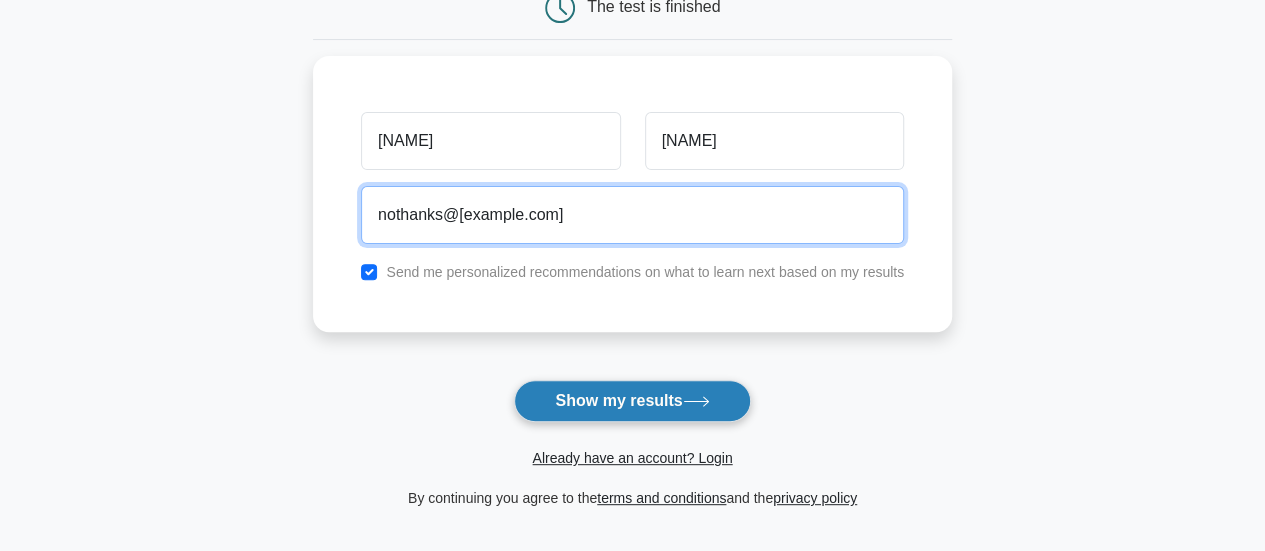 type on "nothanks@gmail.com" 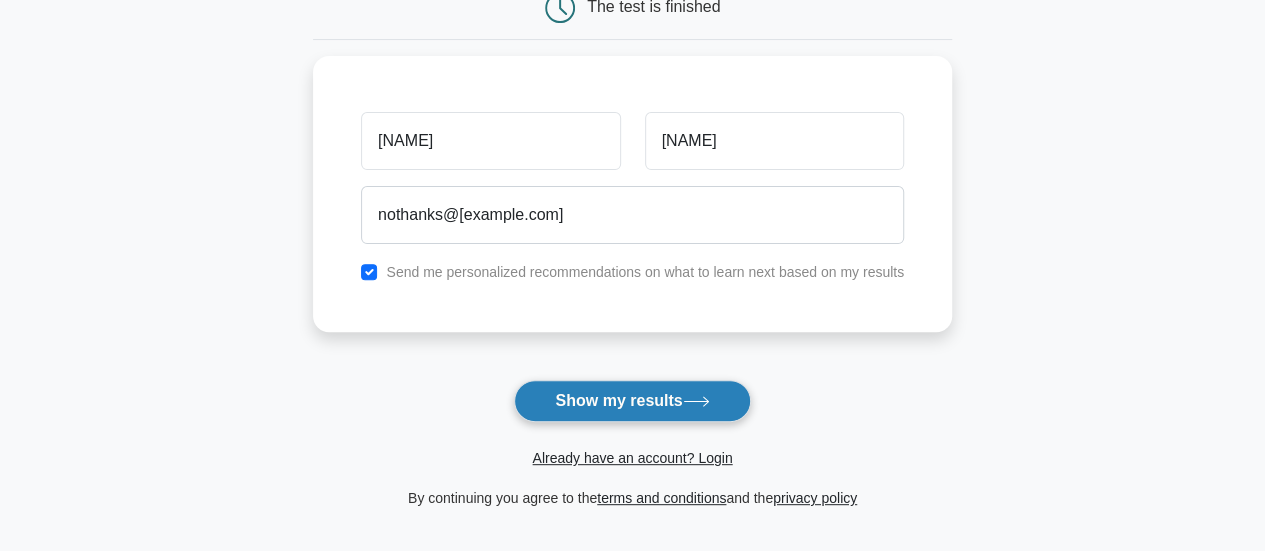 click on "Show my results" at bounding box center (632, 401) 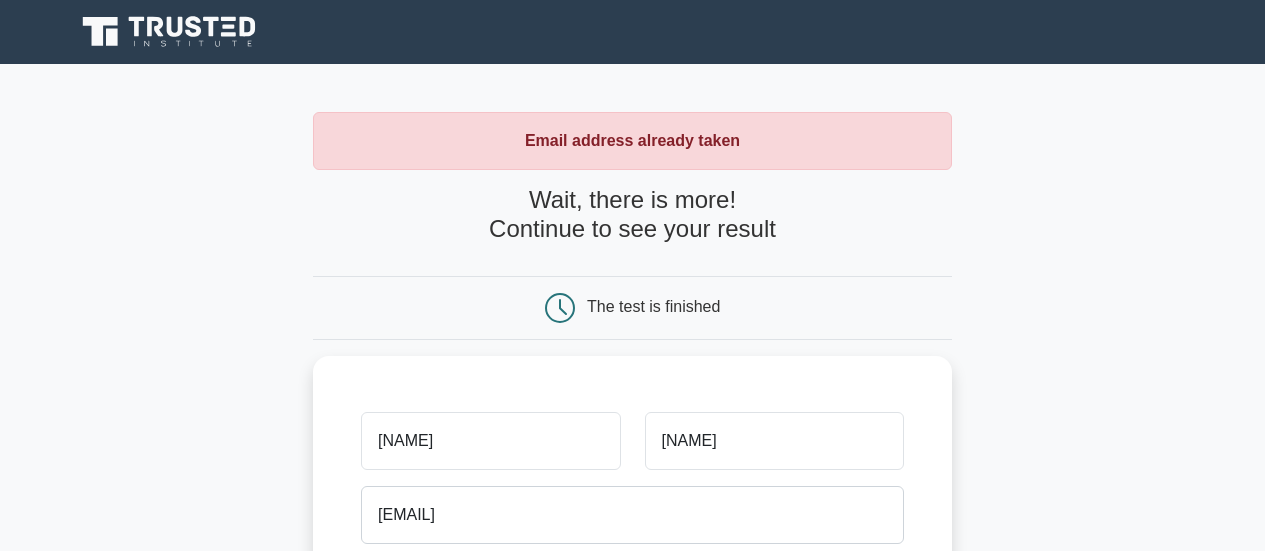 scroll, scrollTop: 0, scrollLeft: 0, axis: both 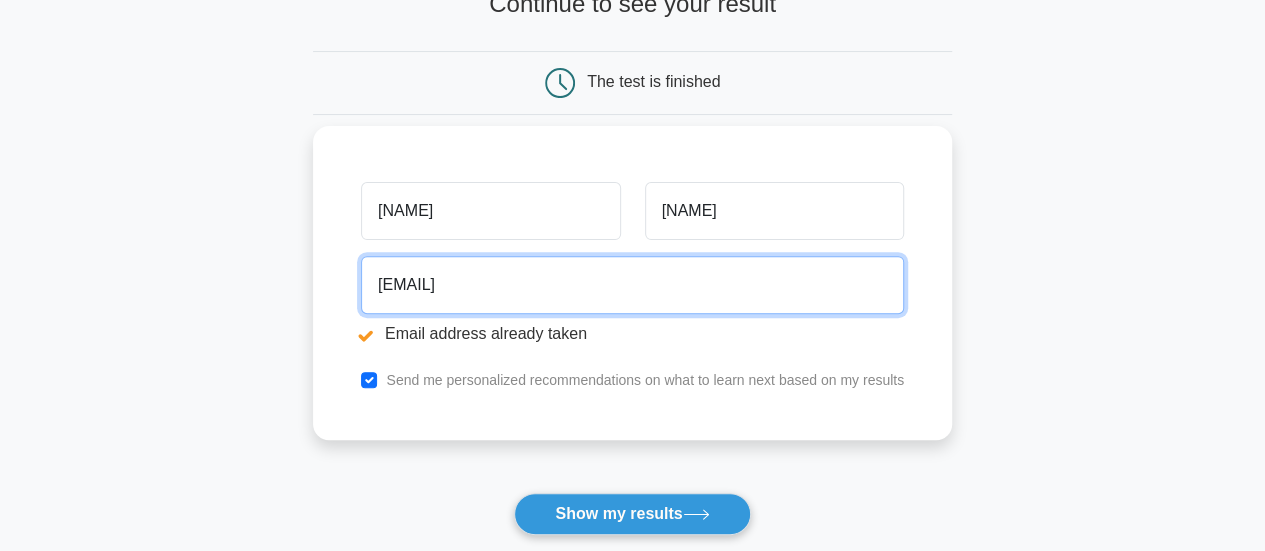 drag, startPoint x: 443, startPoint y: 283, endPoint x: 377, endPoint y: 283, distance: 66 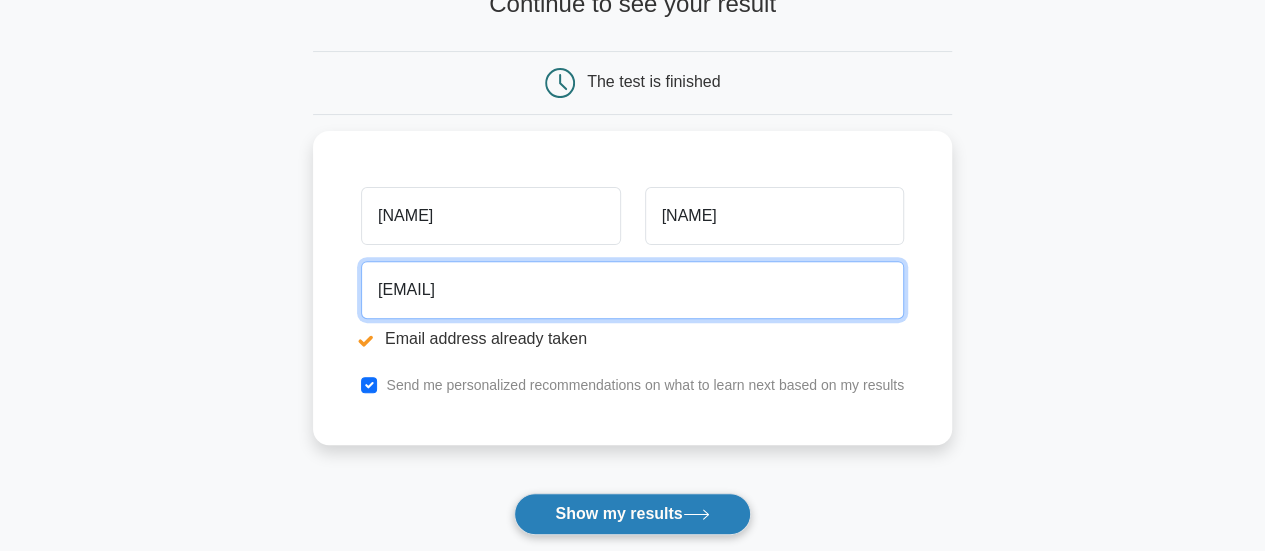 type on "whynot@gmail.com" 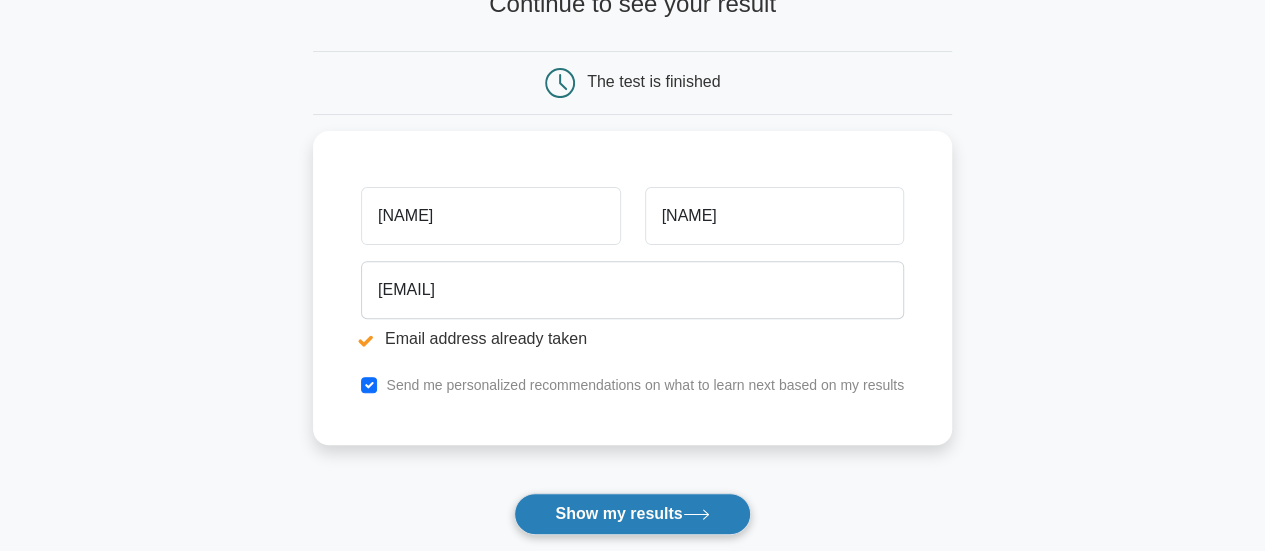 click on "Show my results" at bounding box center (632, 514) 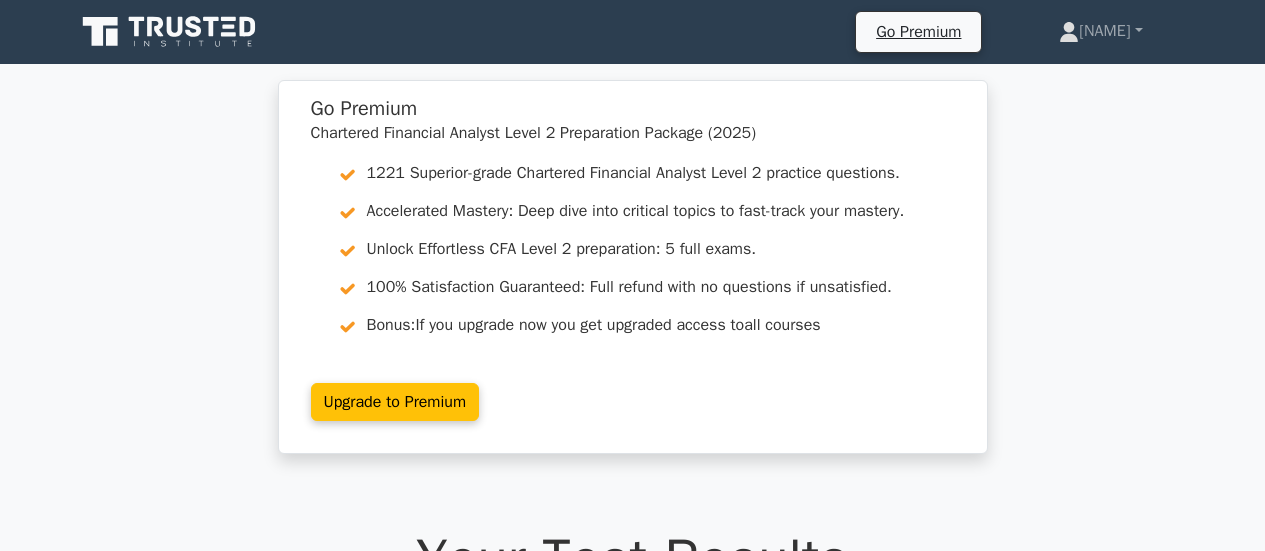 scroll, scrollTop: 0, scrollLeft: 0, axis: both 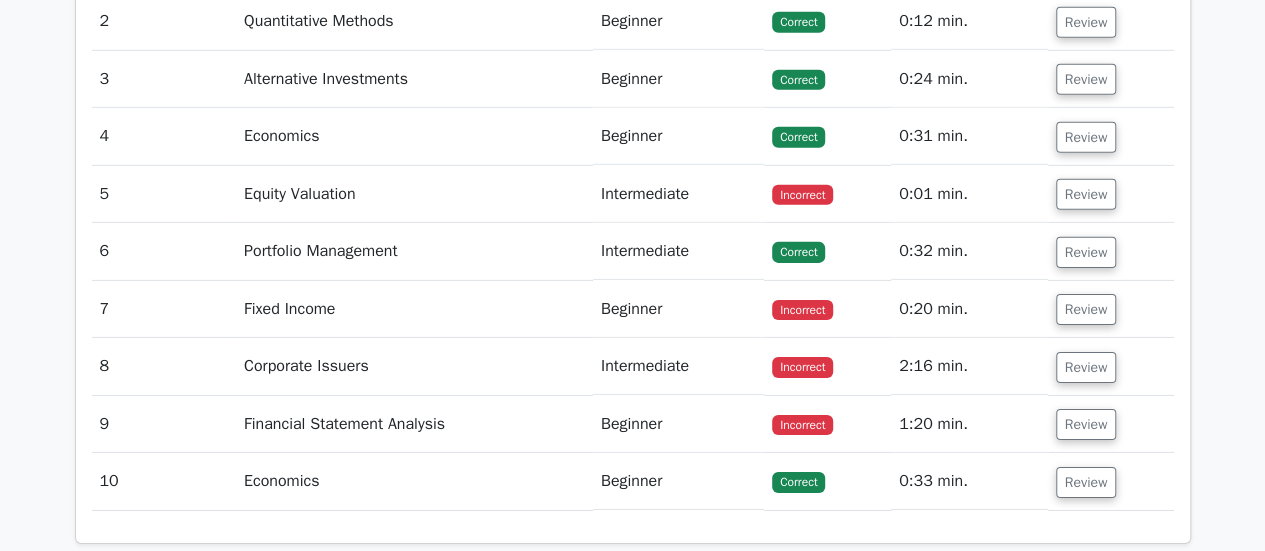 click on "Equity Valuation" at bounding box center [414, 194] 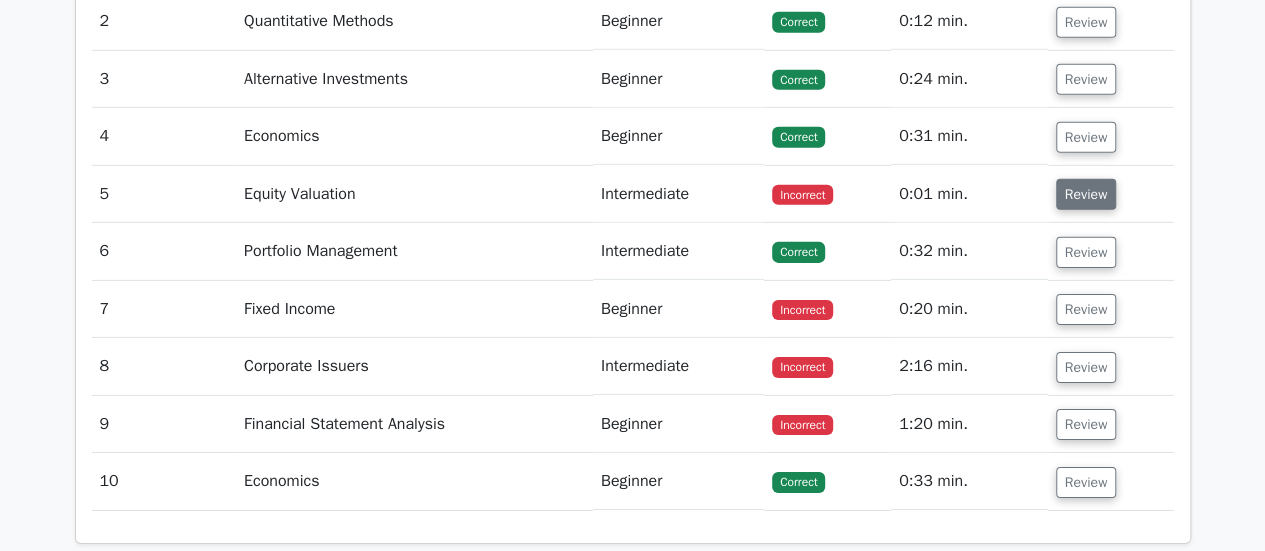 click on "Review" at bounding box center (1086, 194) 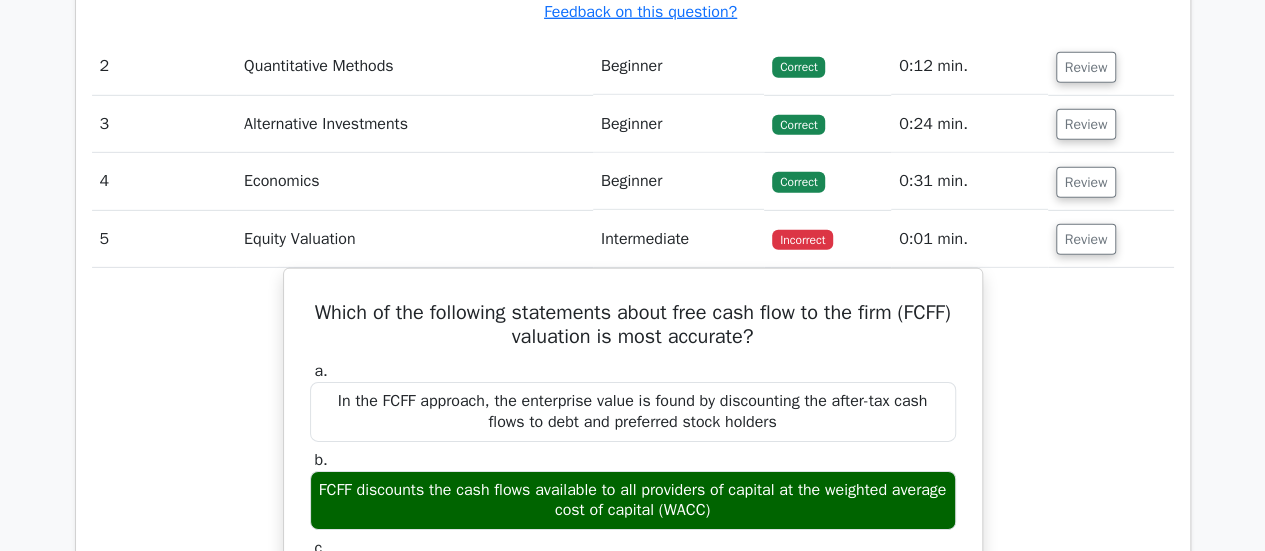 scroll, scrollTop: 3027, scrollLeft: 0, axis: vertical 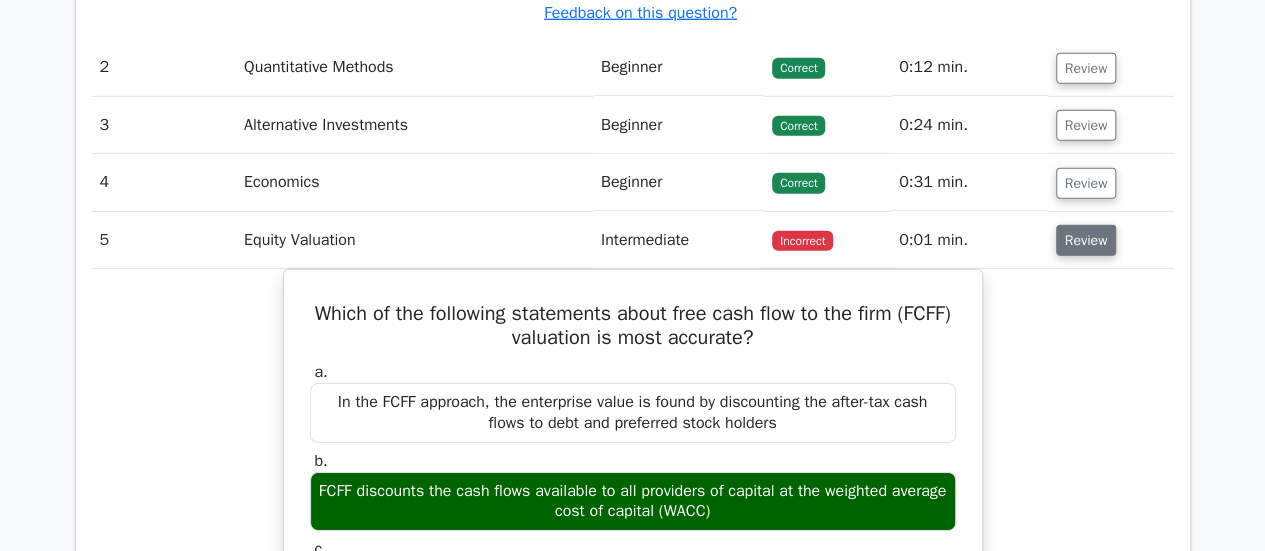 click on "Review" at bounding box center (1086, 240) 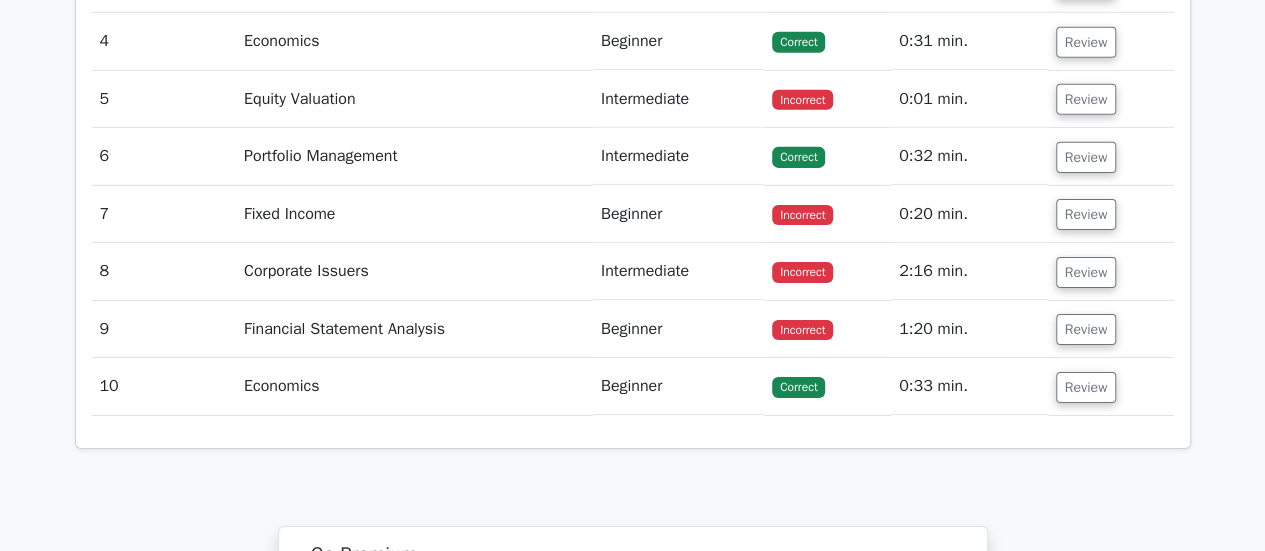 scroll, scrollTop: 3193, scrollLeft: 0, axis: vertical 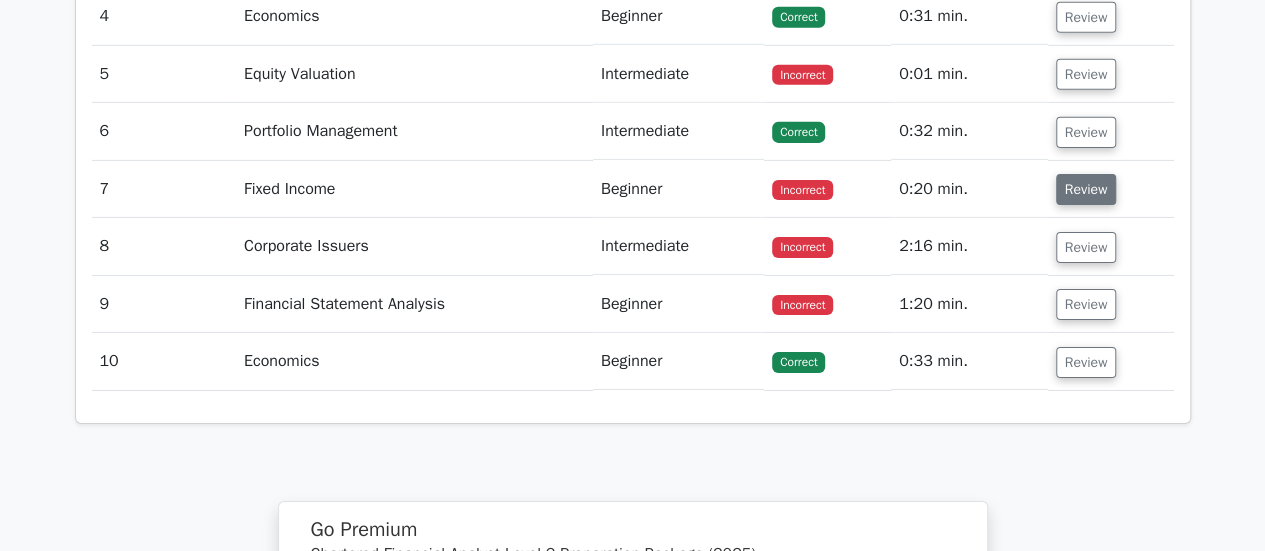 click on "Review" at bounding box center [1086, 189] 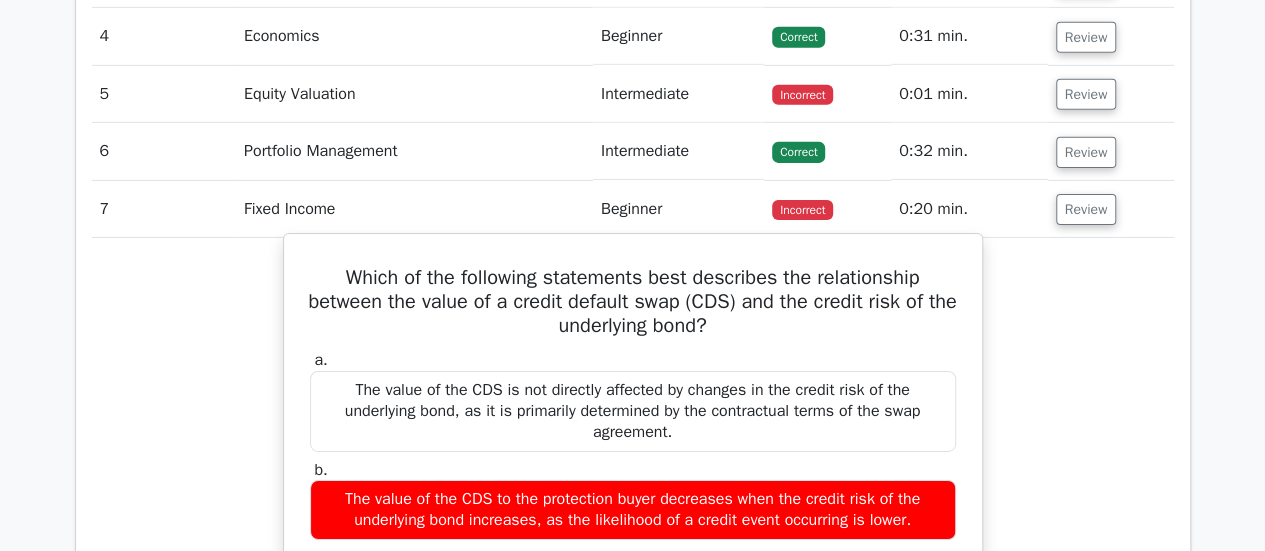 scroll, scrollTop: 3172, scrollLeft: 0, axis: vertical 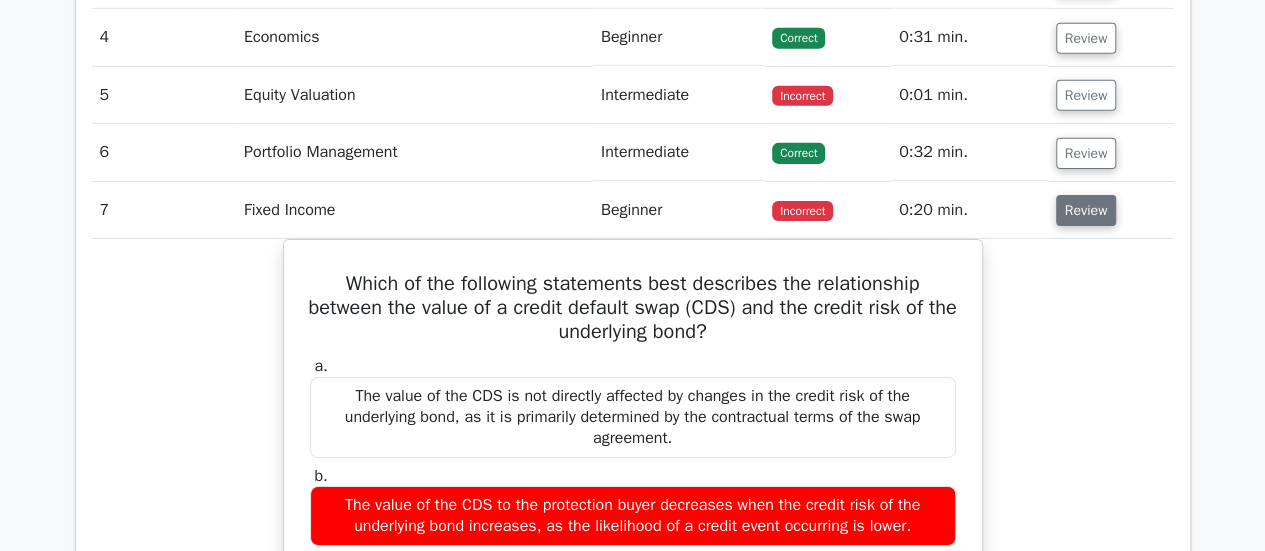 click on "Review" at bounding box center (1086, 210) 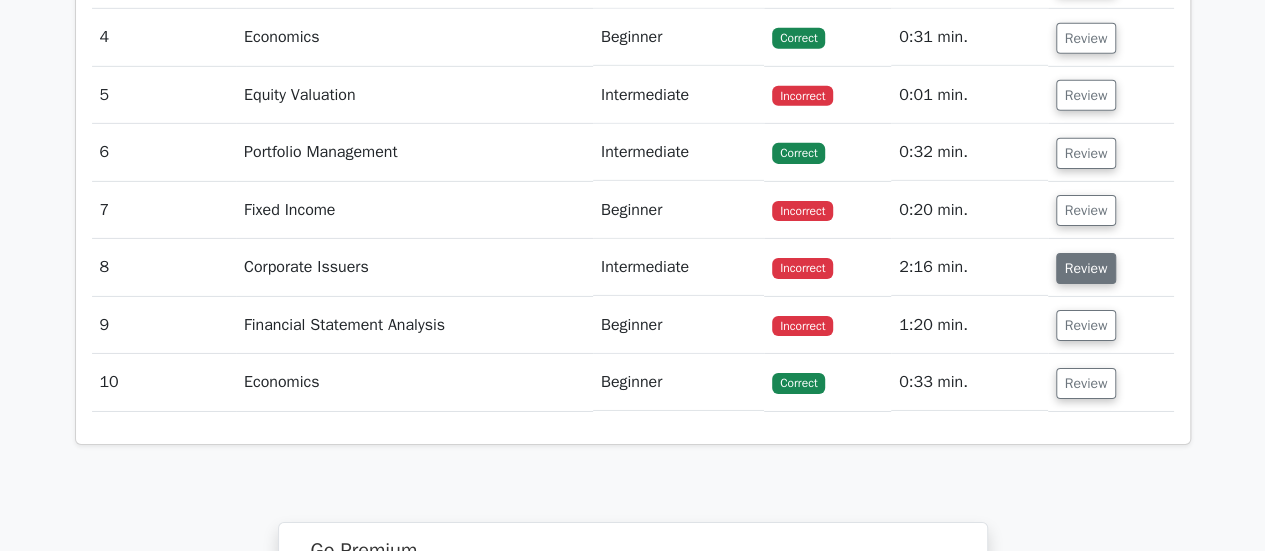 click on "Review" at bounding box center [1086, 268] 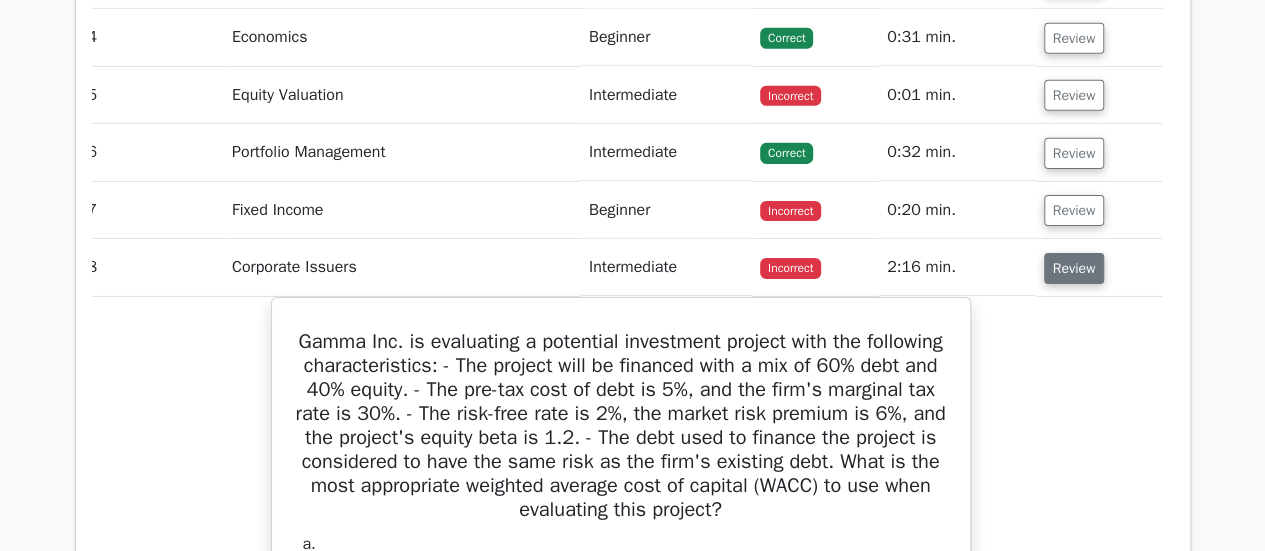 scroll, scrollTop: 0, scrollLeft: 0, axis: both 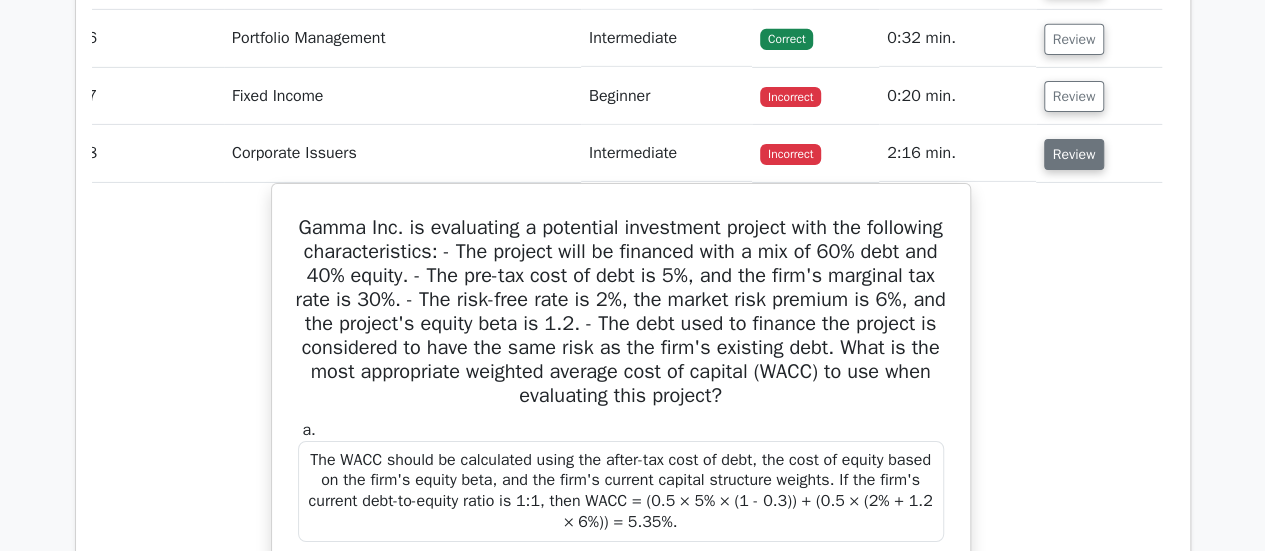 click on "Review" at bounding box center [1074, 154] 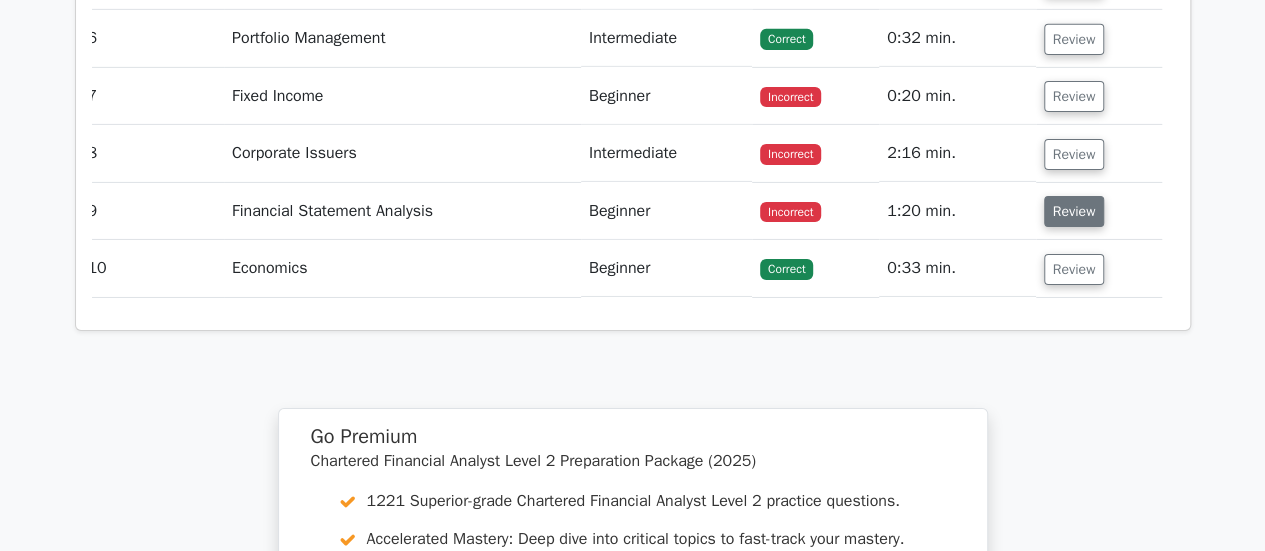 click on "Review" at bounding box center (1074, 211) 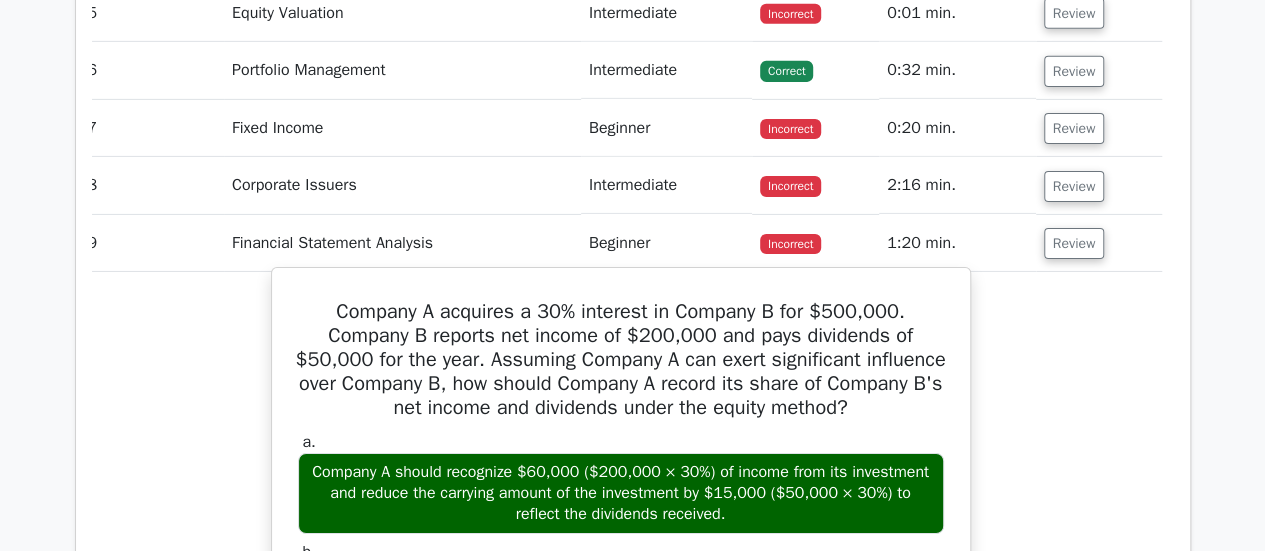 scroll, scrollTop: 3251, scrollLeft: 0, axis: vertical 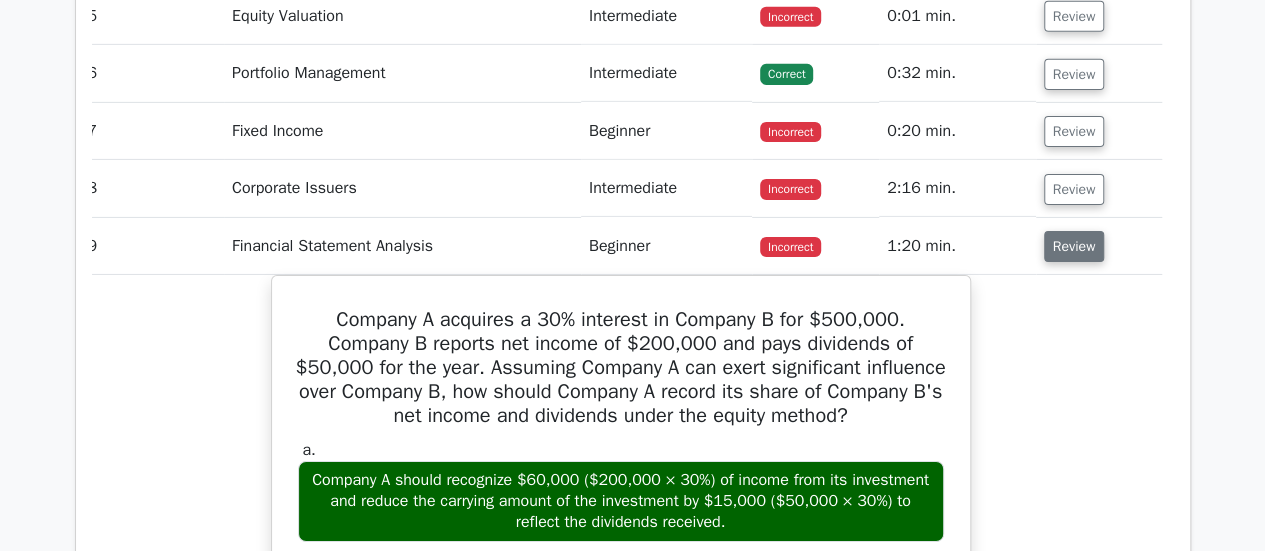 click on "Review" at bounding box center (1074, 246) 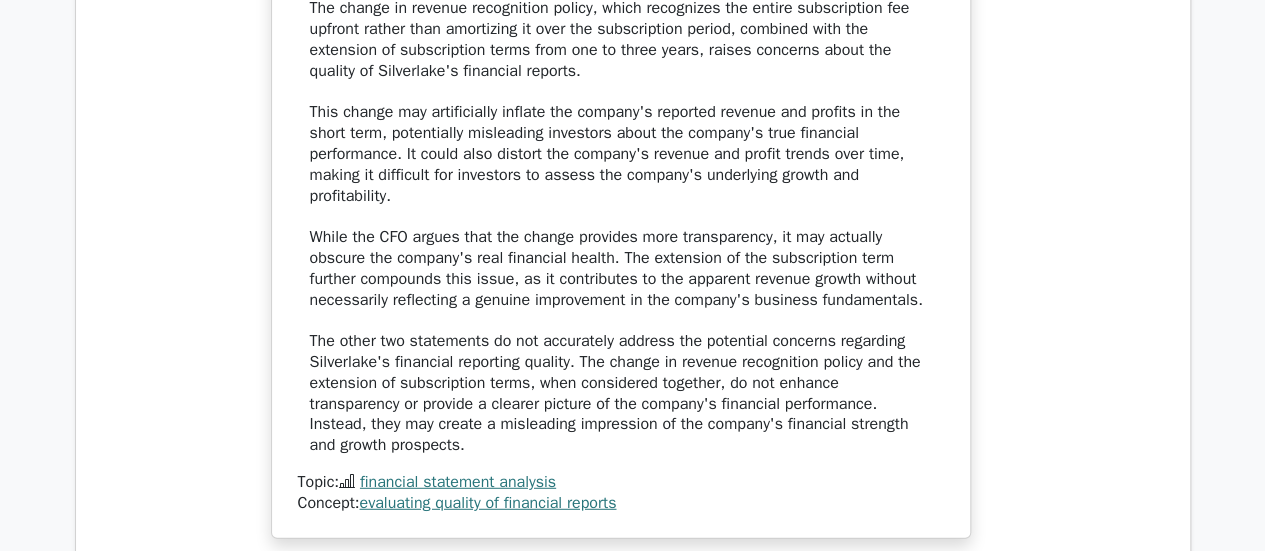scroll, scrollTop: 2440, scrollLeft: 0, axis: vertical 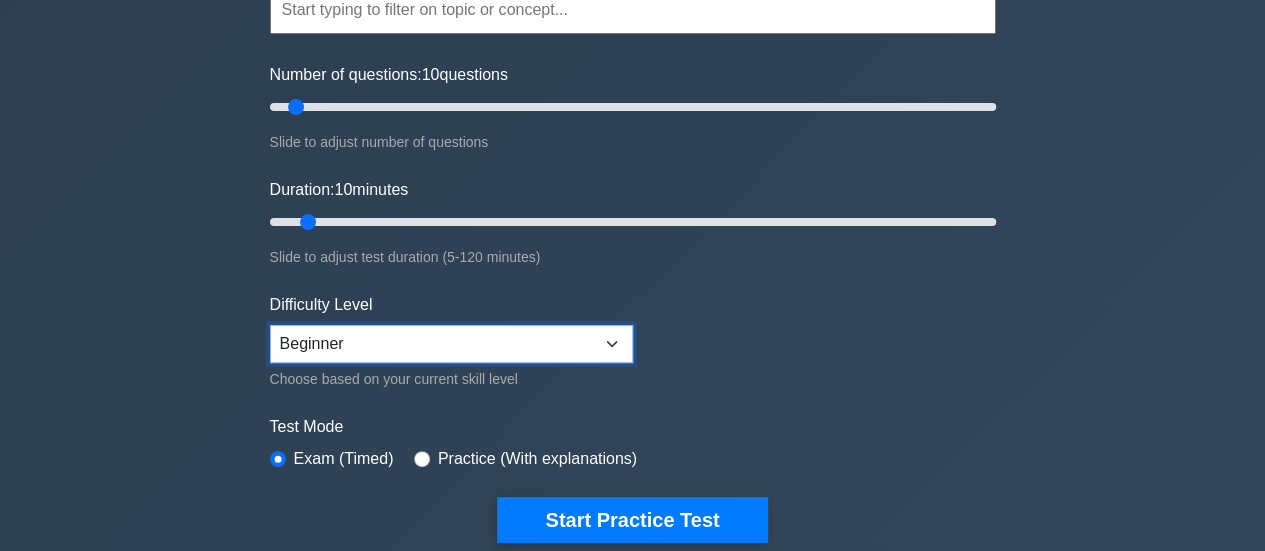 click on "Beginner
Intermediate
Expert" at bounding box center (451, 344) 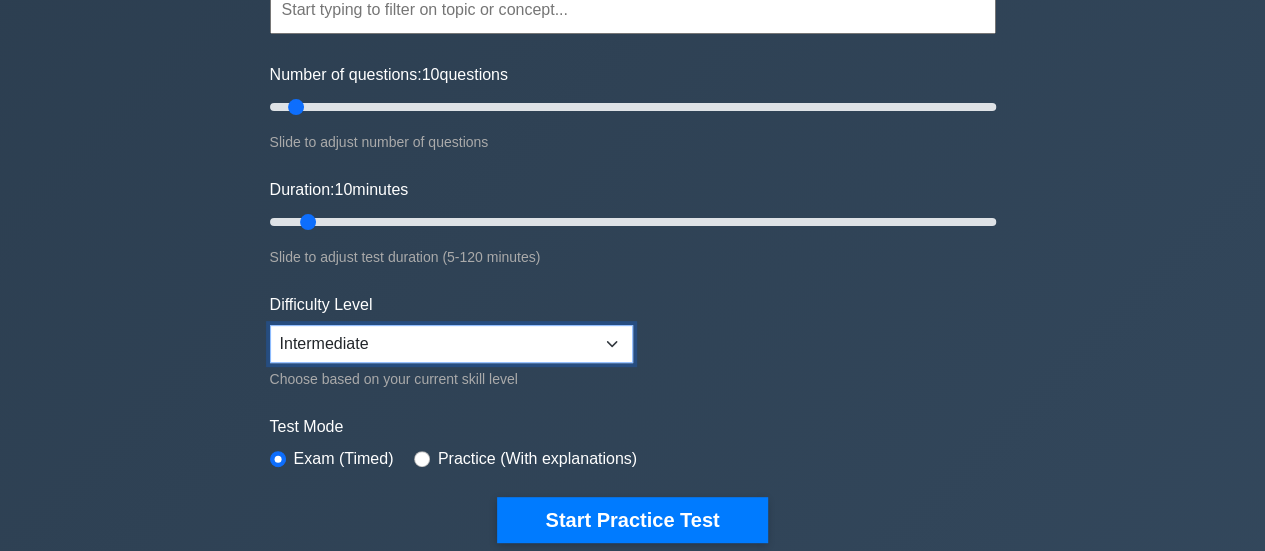 click on "Beginner
Intermediate
Expert" at bounding box center [451, 344] 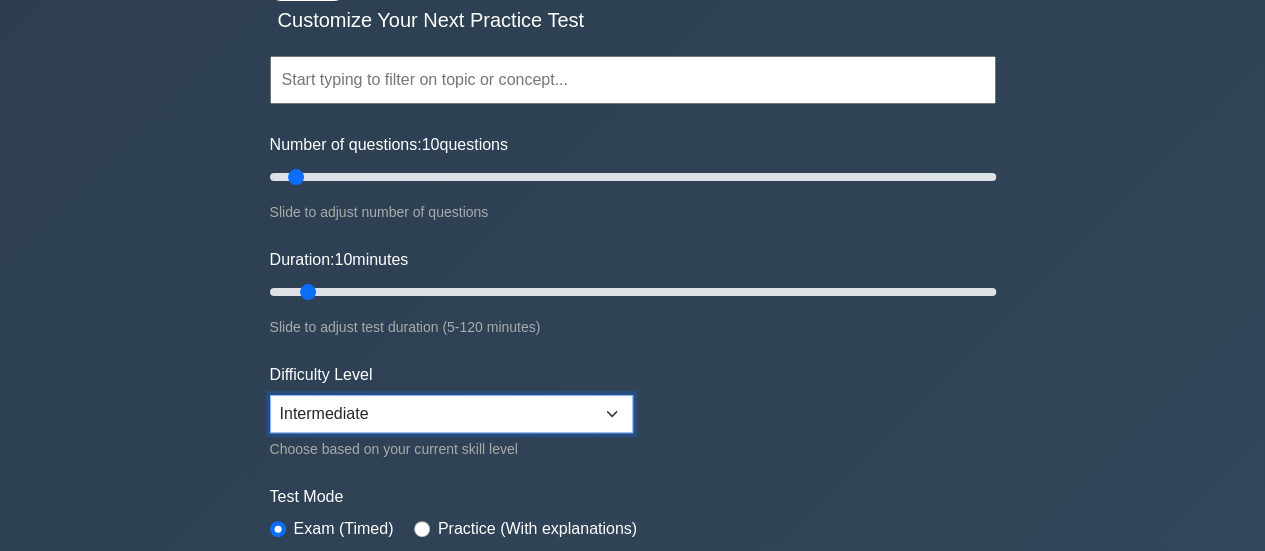 scroll, scrollTop: 140, scrollLeft: 0, axis: vertical 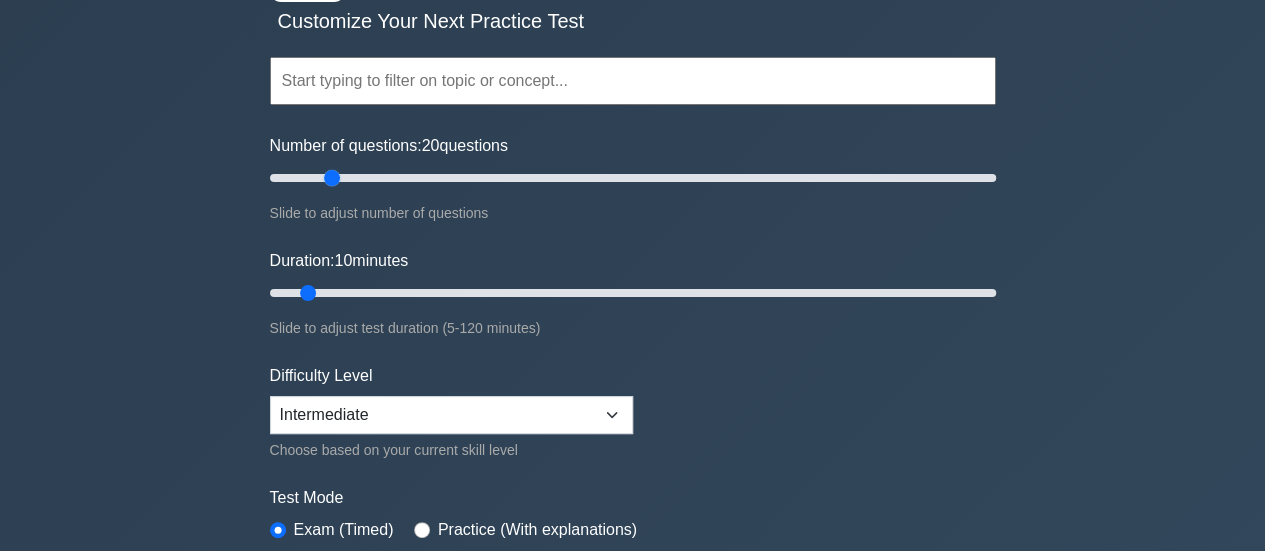 drag, startPoint x: 296, startPoint y: 178, endPoint x: 330, endPoint y: 176, distance: 34.058773 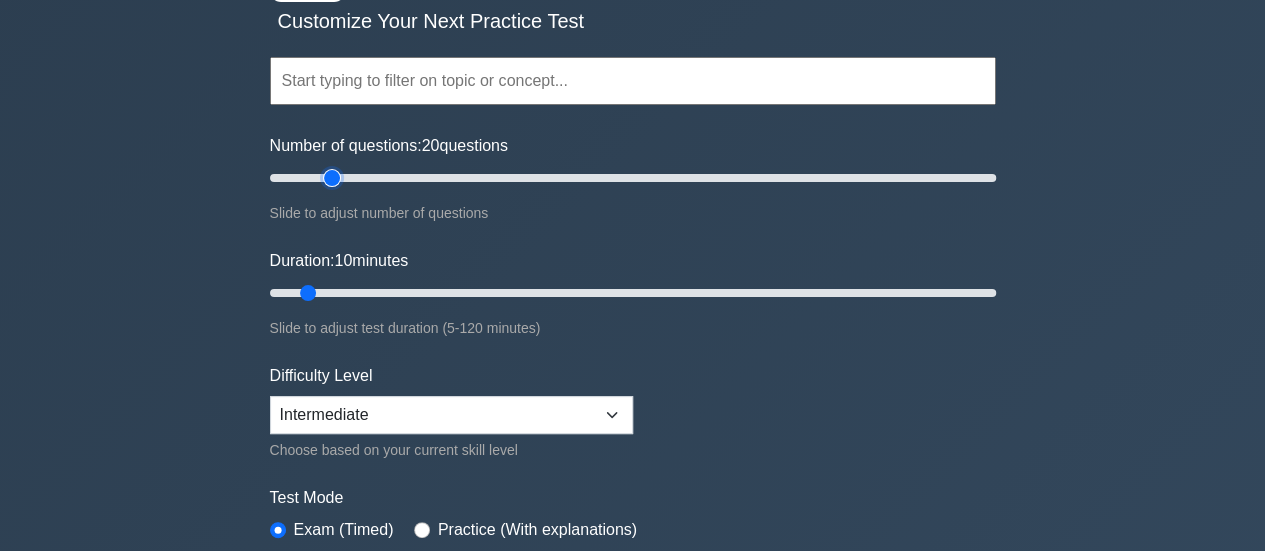 type on "20" 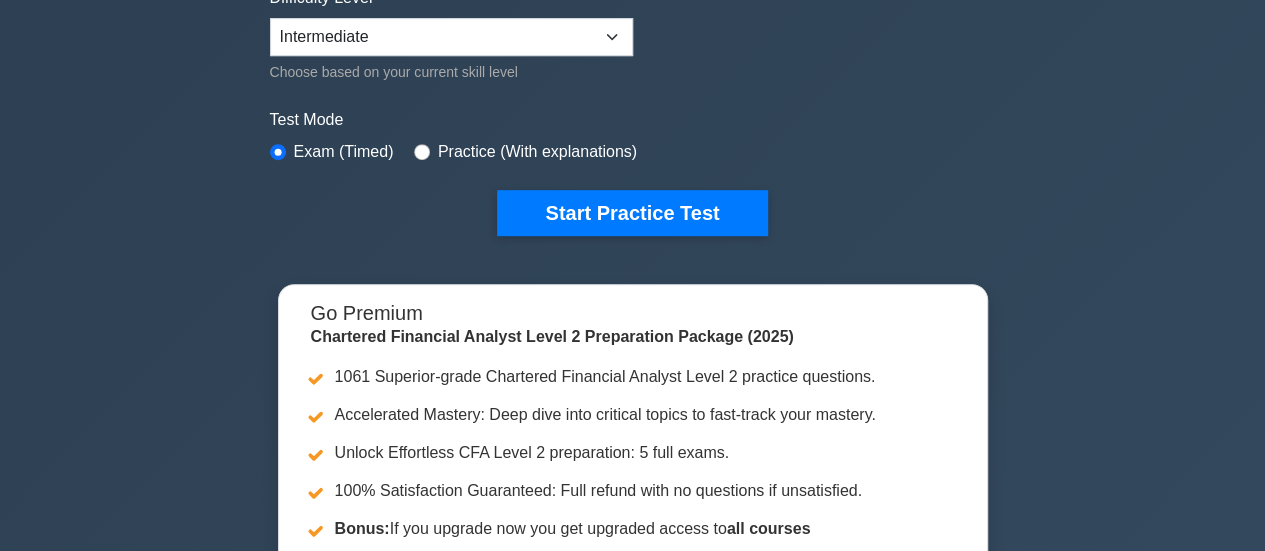 scroll, scrollTop: 521, scrollLeft: 0, axis: vertical 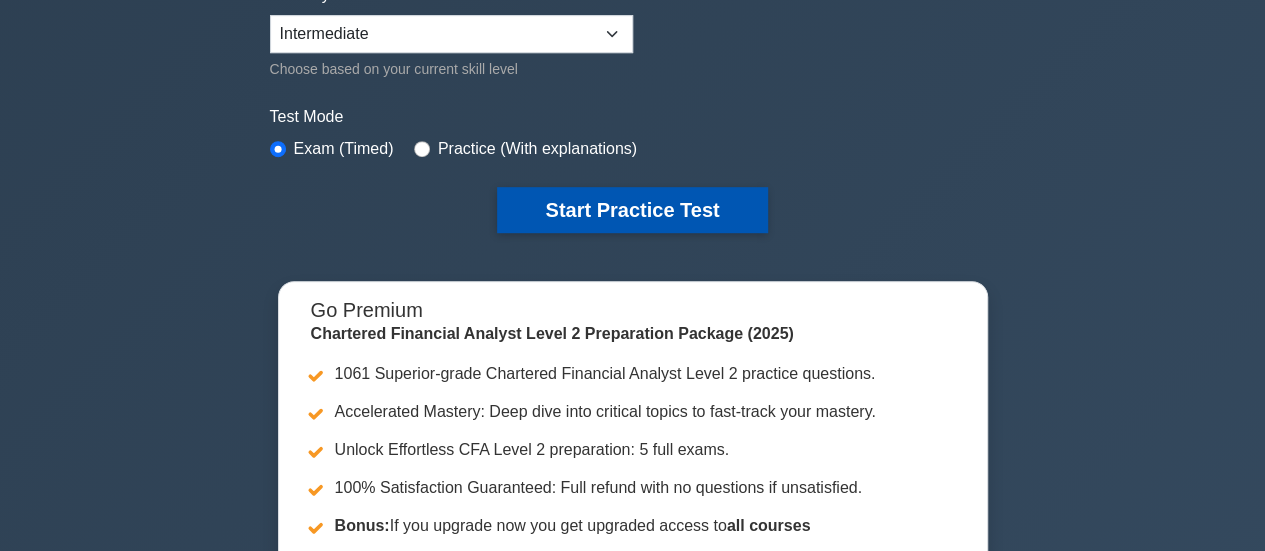 click on "Start Practice Test" at bounding box center (632, 210) 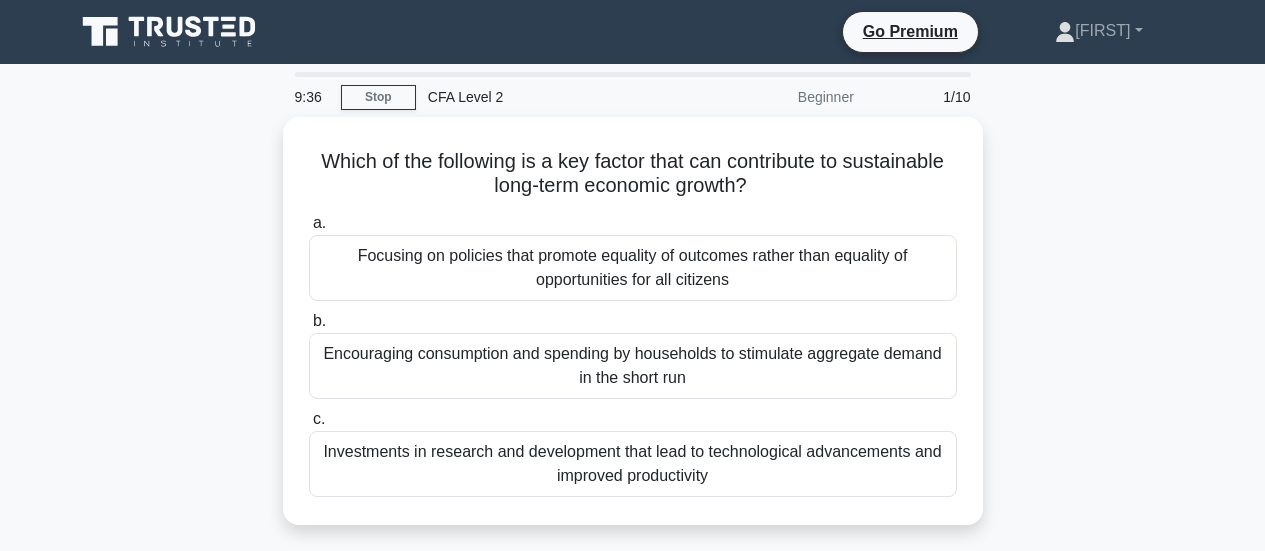 scroll, scrollTop: 0, scrollLeft: 0, axis: both 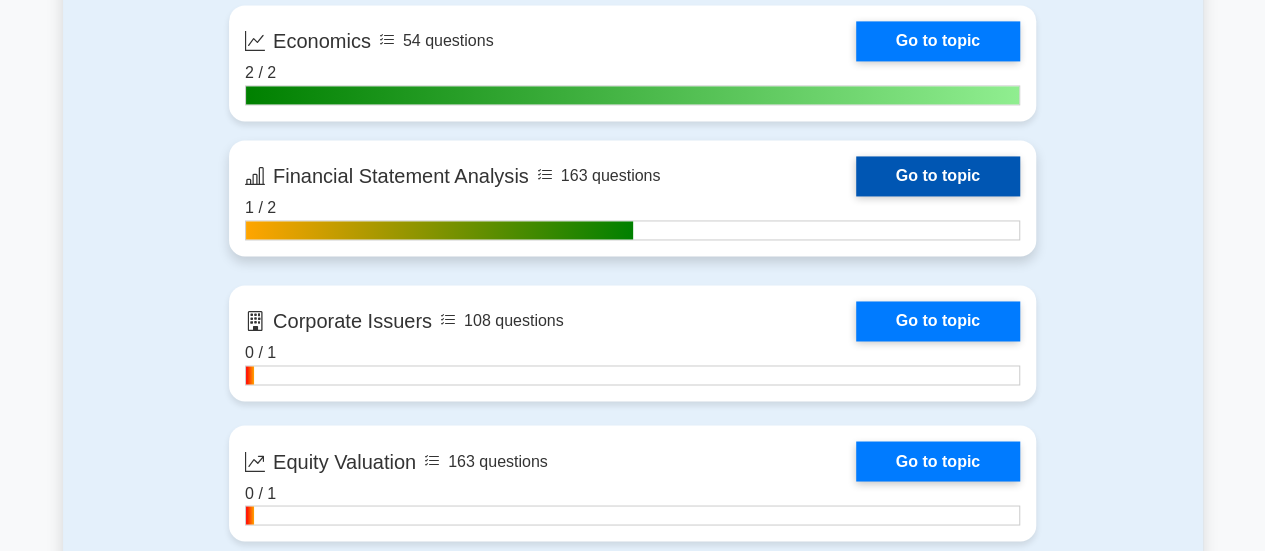 click on "Go to topic" at bounding box center [938, 176] 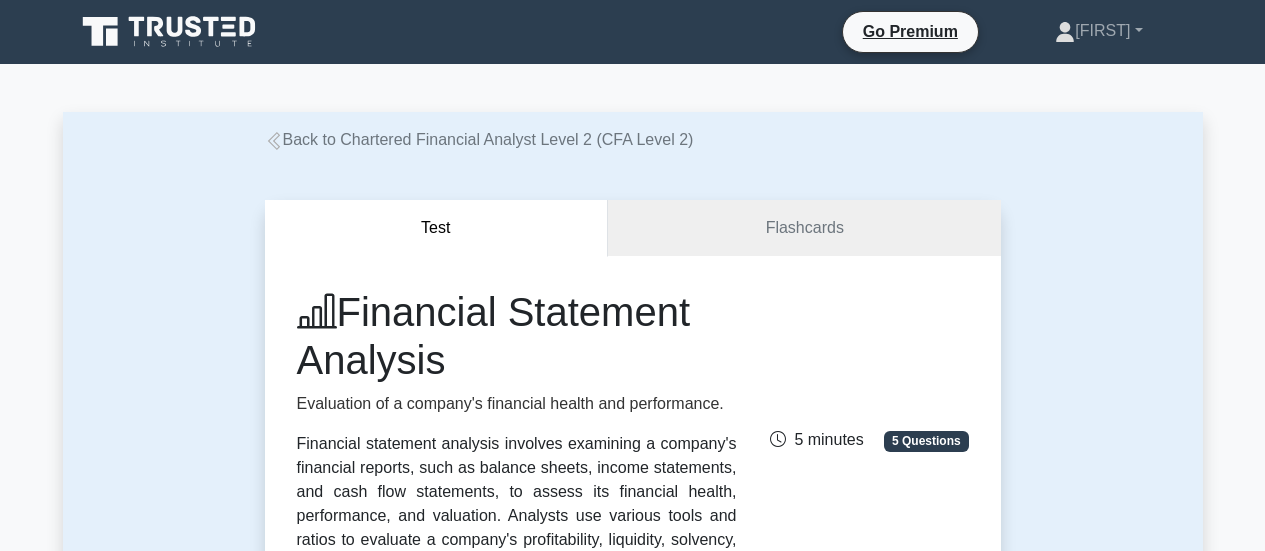 scroll, scrollTop: 0, scrollLeft: 0, axis: both 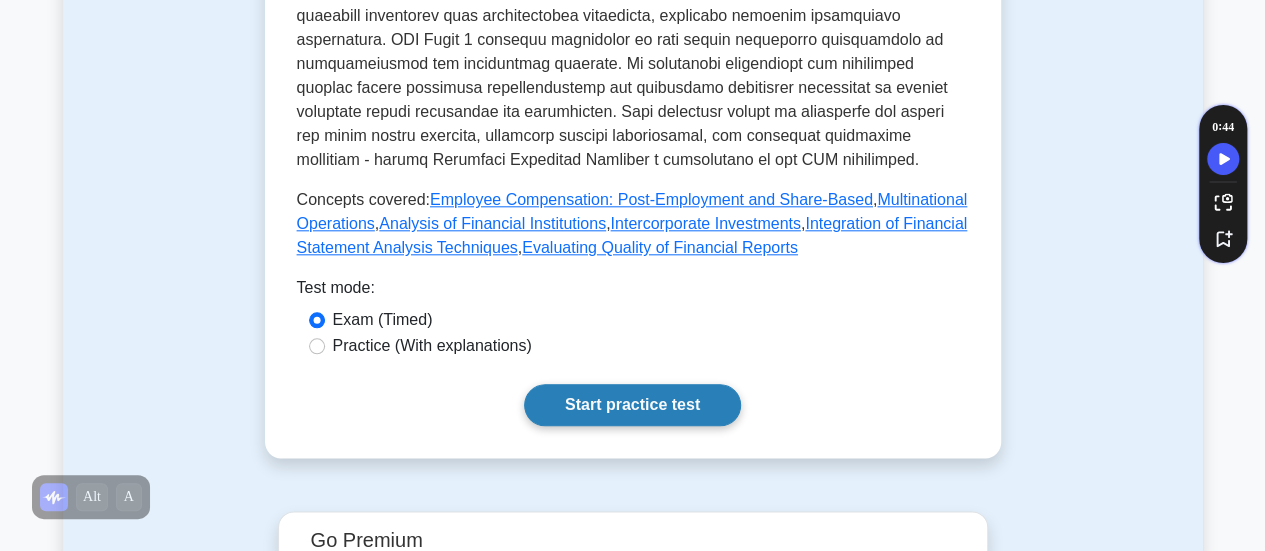 click on "Start practice test" at bounding box center [632, 405] 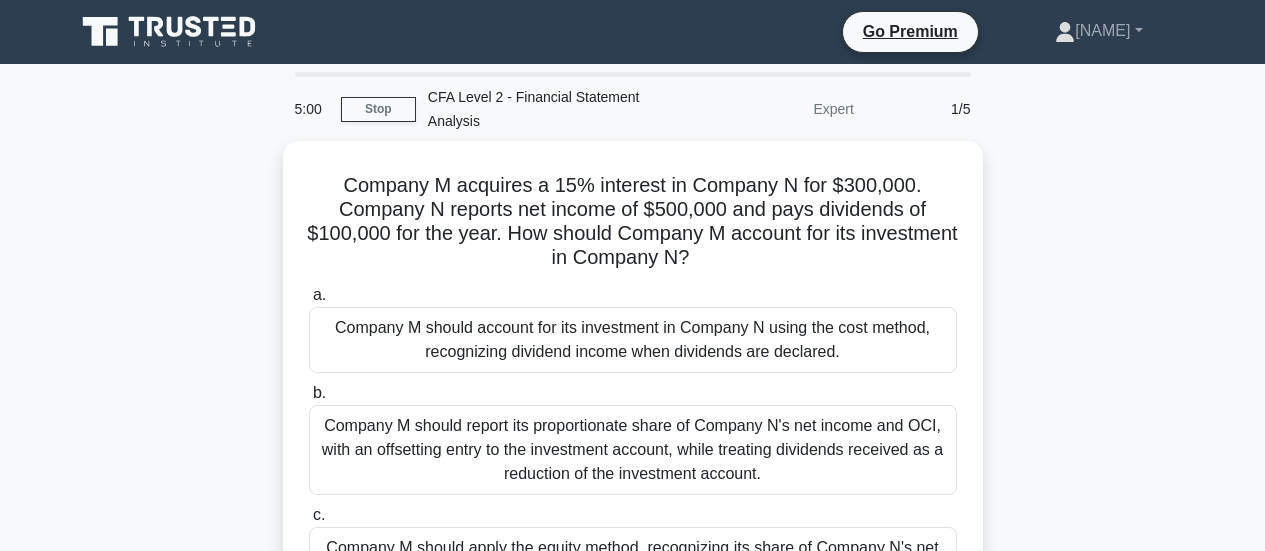 scroll, scrollTop: 0, scrollLeft: 0, axis: both 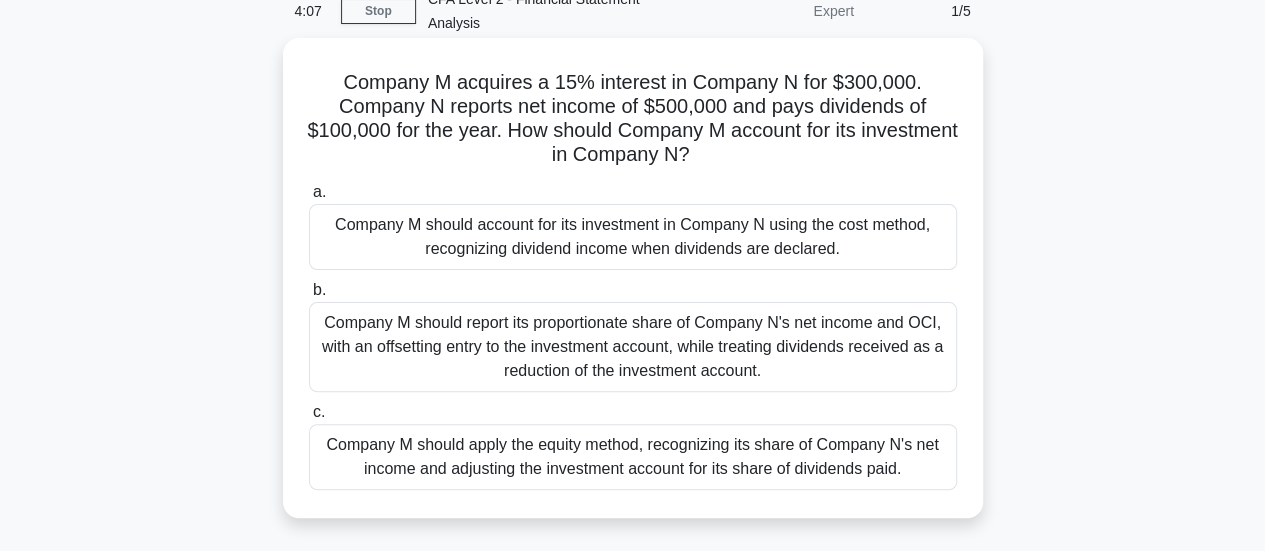 click on "Company M should apply the equity method, recognizing its share of Company N's net income and adjusting the investment account for its share of dividends paid." at bounding box center [633, 457] 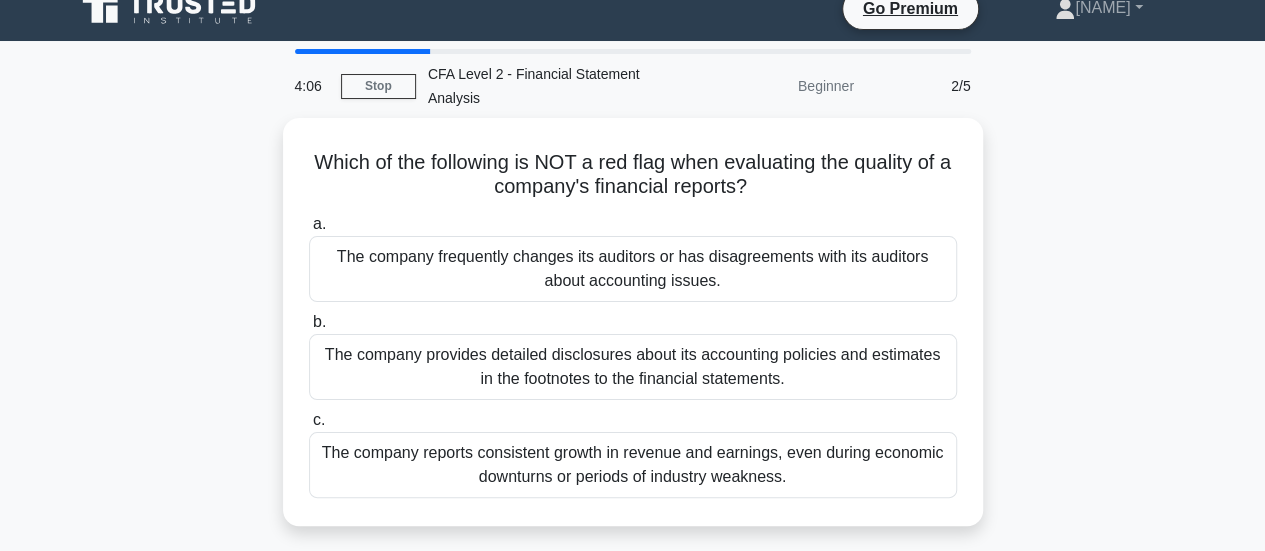 scroll, scrollTop: 0, scrollLeft: 0, axis: both 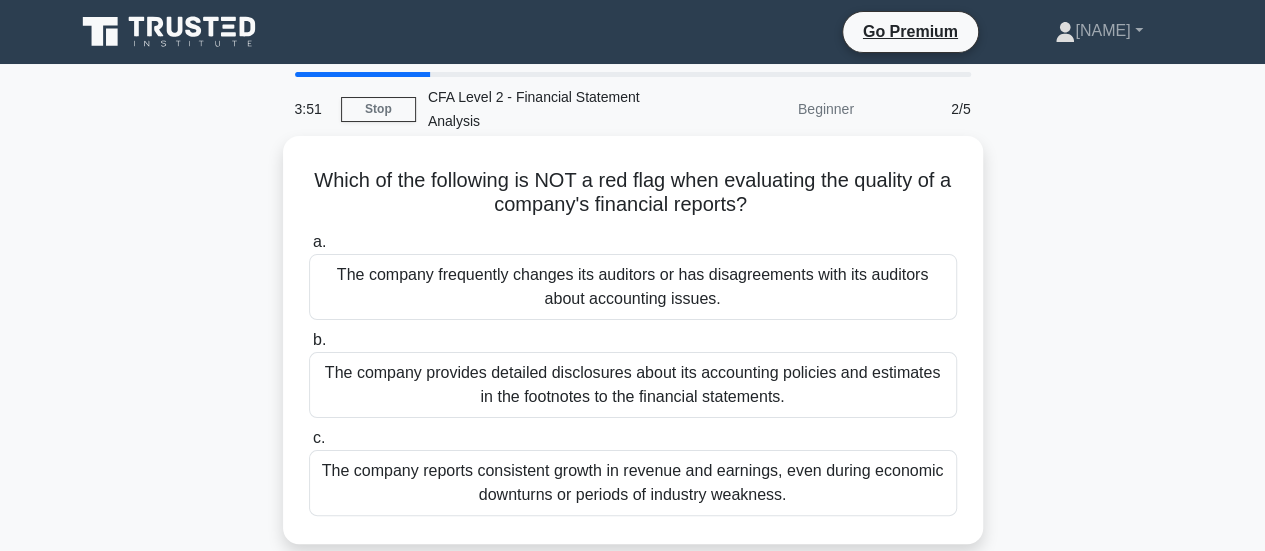 click on "The company provides detailed disclosures about its accounting policies and estimates in the footnotes to the financial statements." at bounding box center (633, 385) 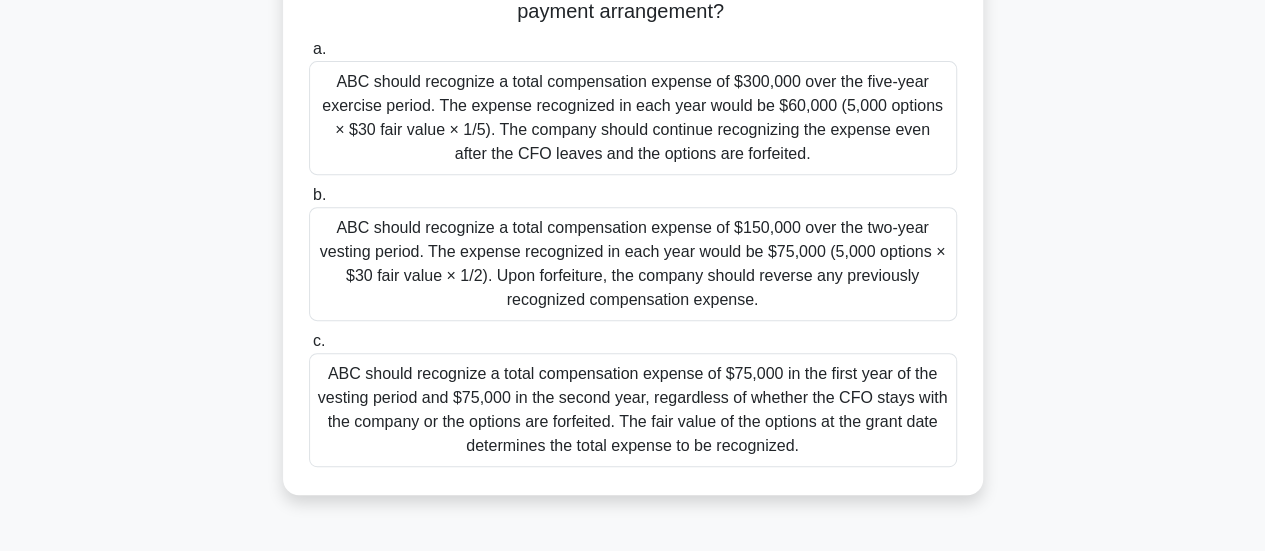 scroll, scrollTop: 333, scrollLeft: 0, axis: vertical 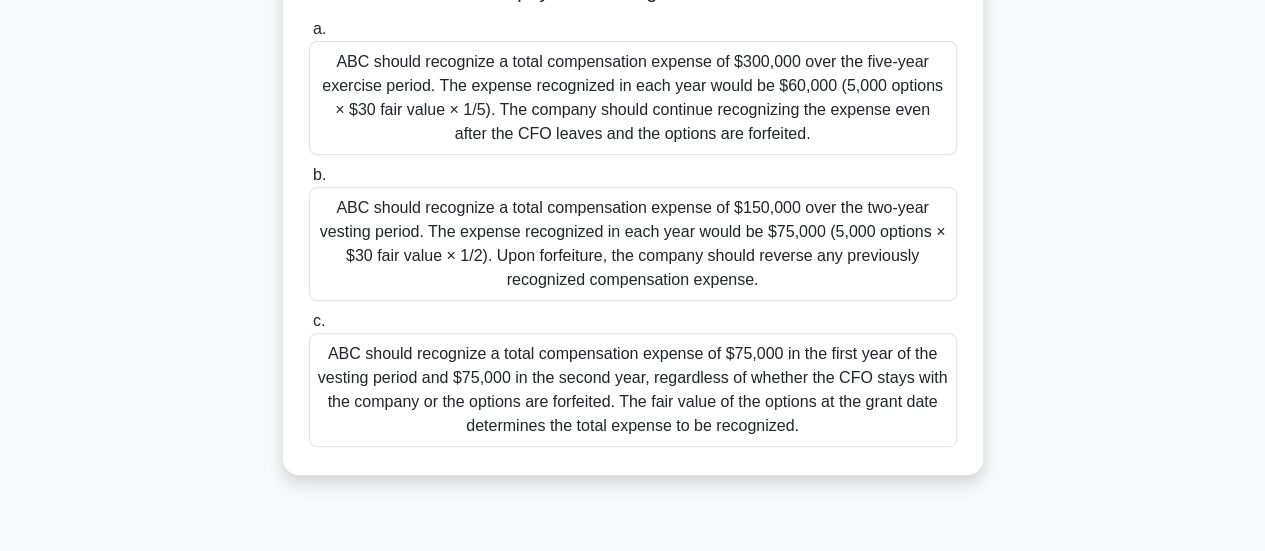 click on "ABC should recognize a total compensation expense of $150,000 over the two-year vesting period. The expense recognized in each year would be $75,000 (5,000 options × $30 fair value × 1/2). Upon forfeiture, the company should reverse any previously recognized compensation expense." at bounding box center [633, 244] 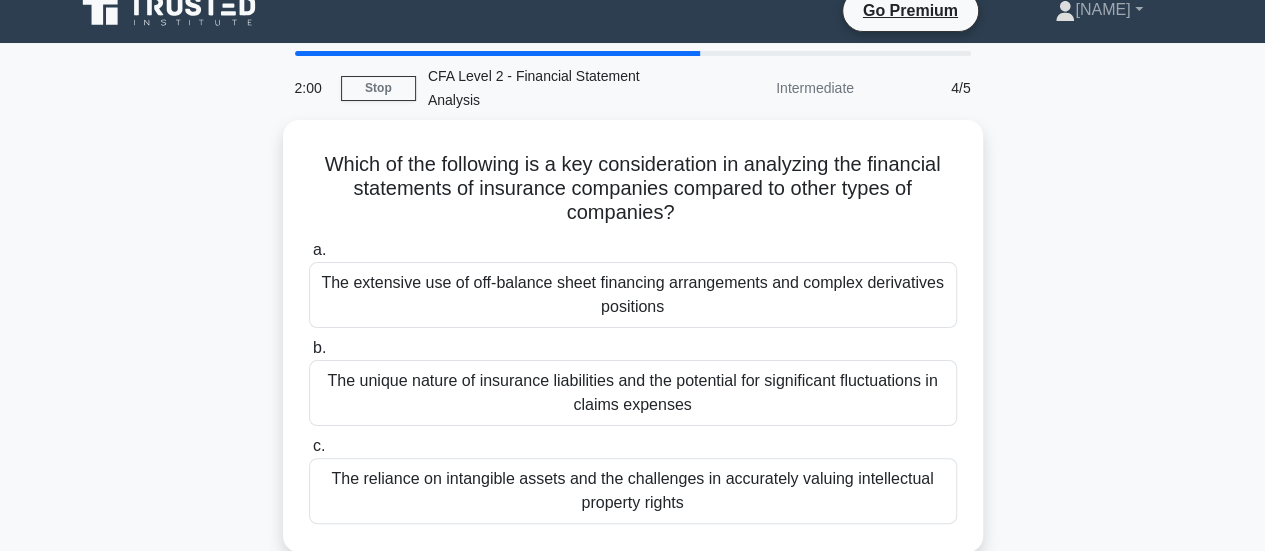 scroll, scrollTop: 45, scrollLeft: 0, axis: vertical 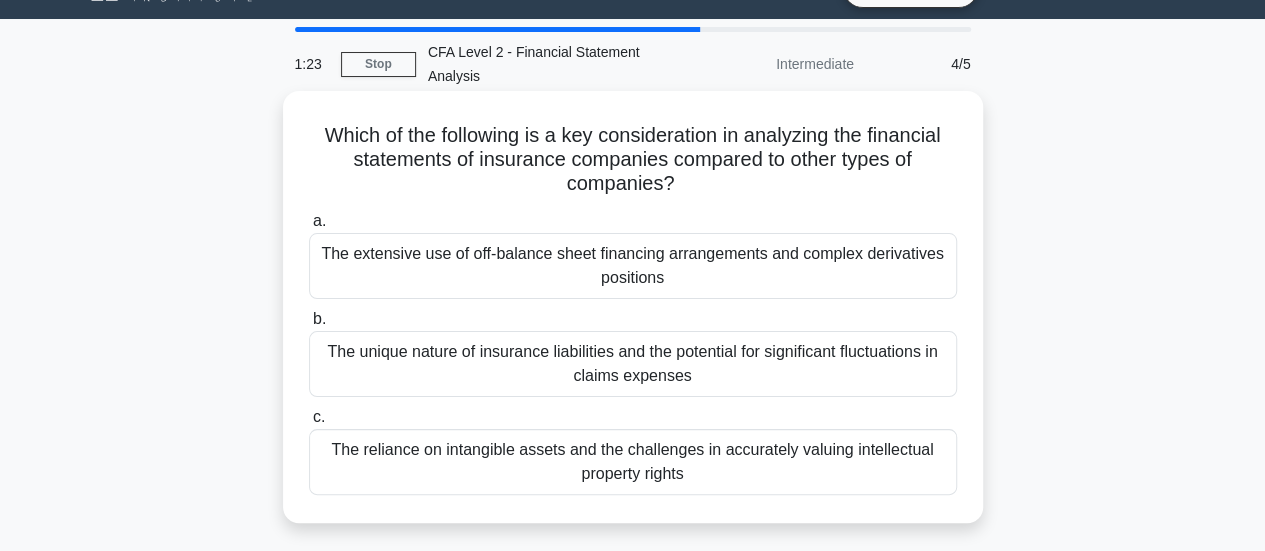 click on "The unique nature of insurance liabilities and the potential for significant fluctuations in claims expenses" at bounding box center (633, 364) 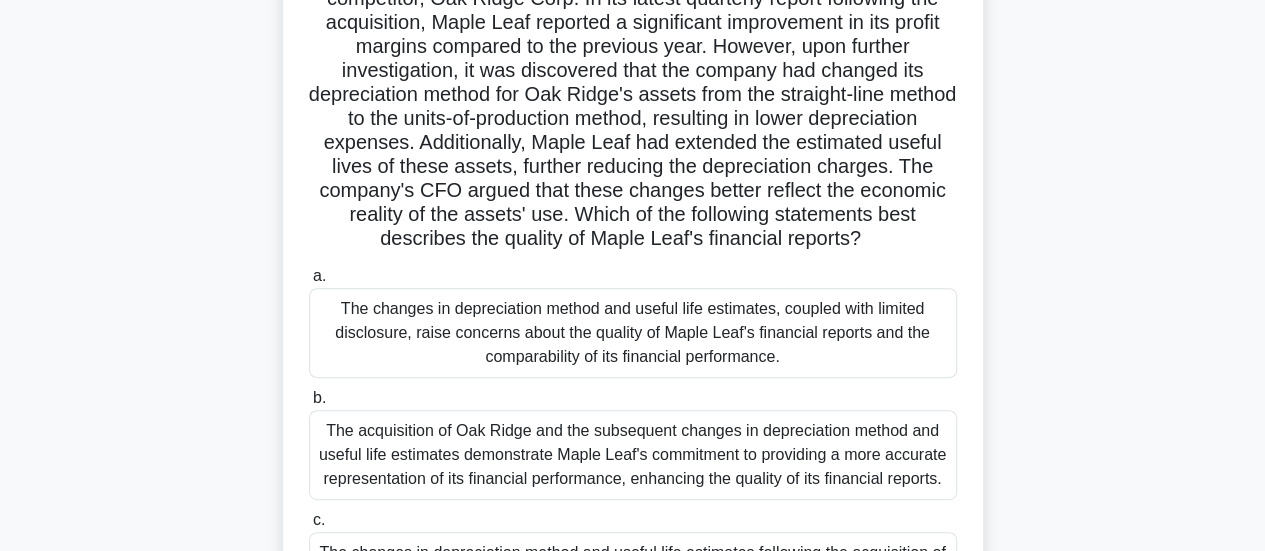 scroll, scrollTop: 206, scrollLeft: 0, axis: vertical 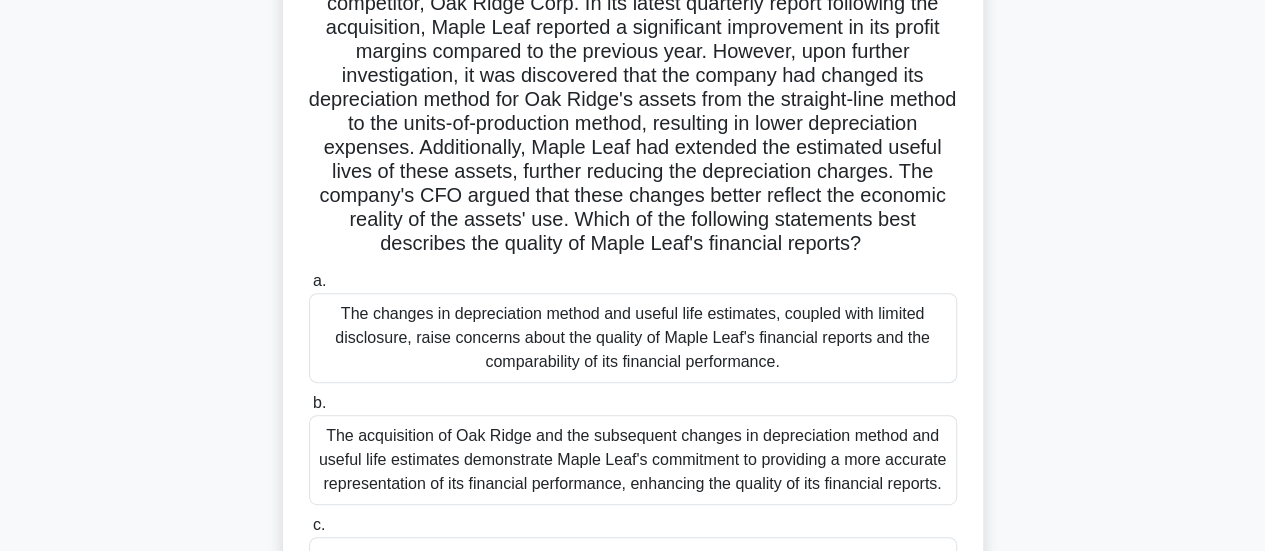 click on "Maple Leaf Inc., a publicly traded company, recently acquired a smaller competitor, Oak Ridge Corp. In its latest quarterly report following the acquisition, Maple Leaf reported a significant improvement in its profit margins compared to the previous year. However, upon further investigation, it was discovered that the company had changed its depreciation method for Oak Ridge's assets from the straight-line method to the units-of-production method, resulting in lower depreciation expenses. Additionally, Maple Leaf had extended the estimated useful lives of these assets, further reducing the depreciation charges. The company's CFO argued that these changes better reflect the economic reality of the assets' use. Which of the following statements best describes the quality of Maple Leaf's financial reports?" at bounding box center [633, 319] 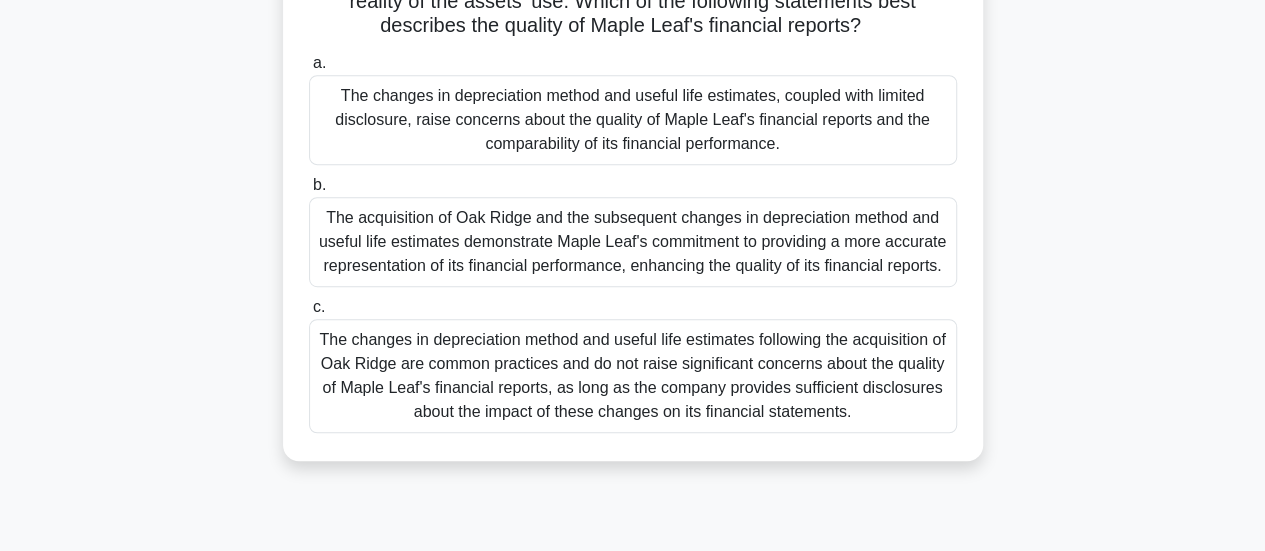 scroll, scrollTop: 422, scrollLeft: 0, axis: vertical 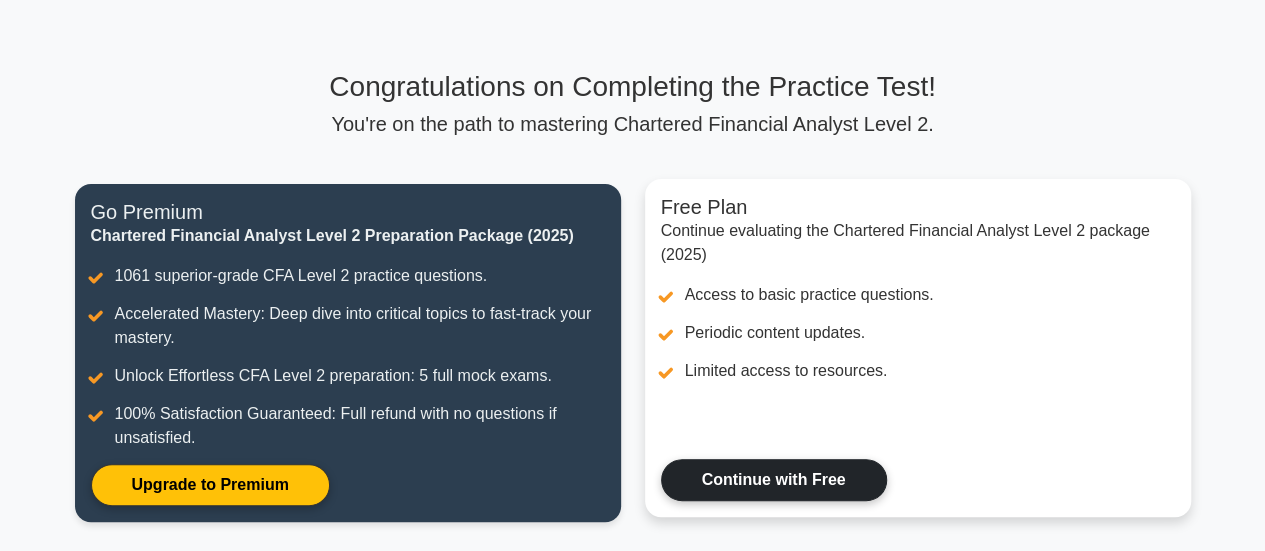 click on "Continue with Free" at bounding box center (774, 480) 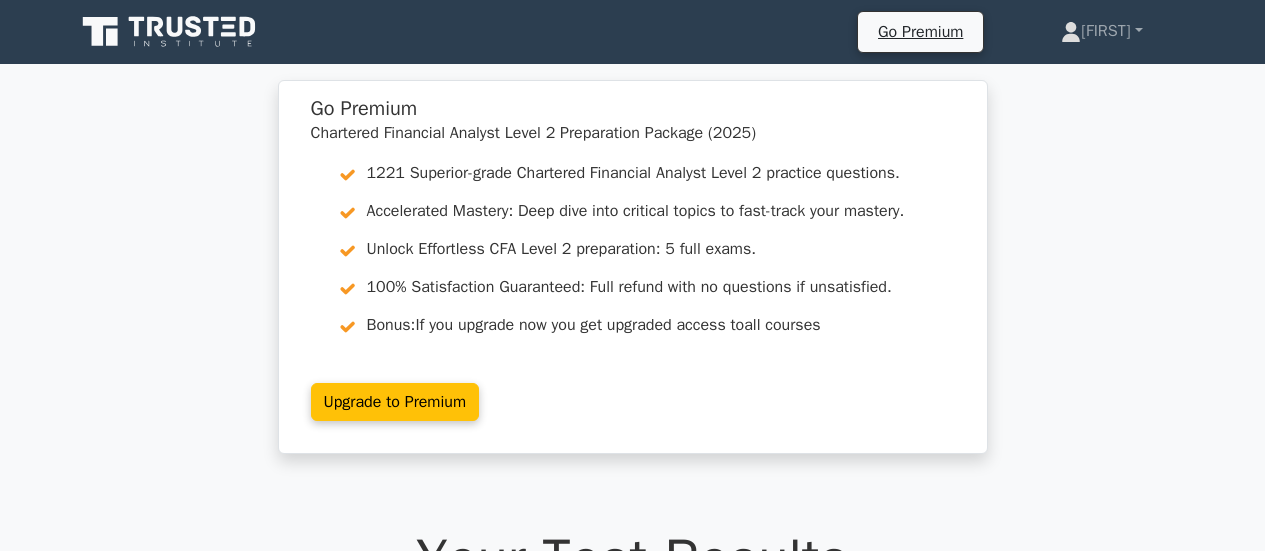 scroll, scrollTop: 0, scrollLeft: 0, axis: both 